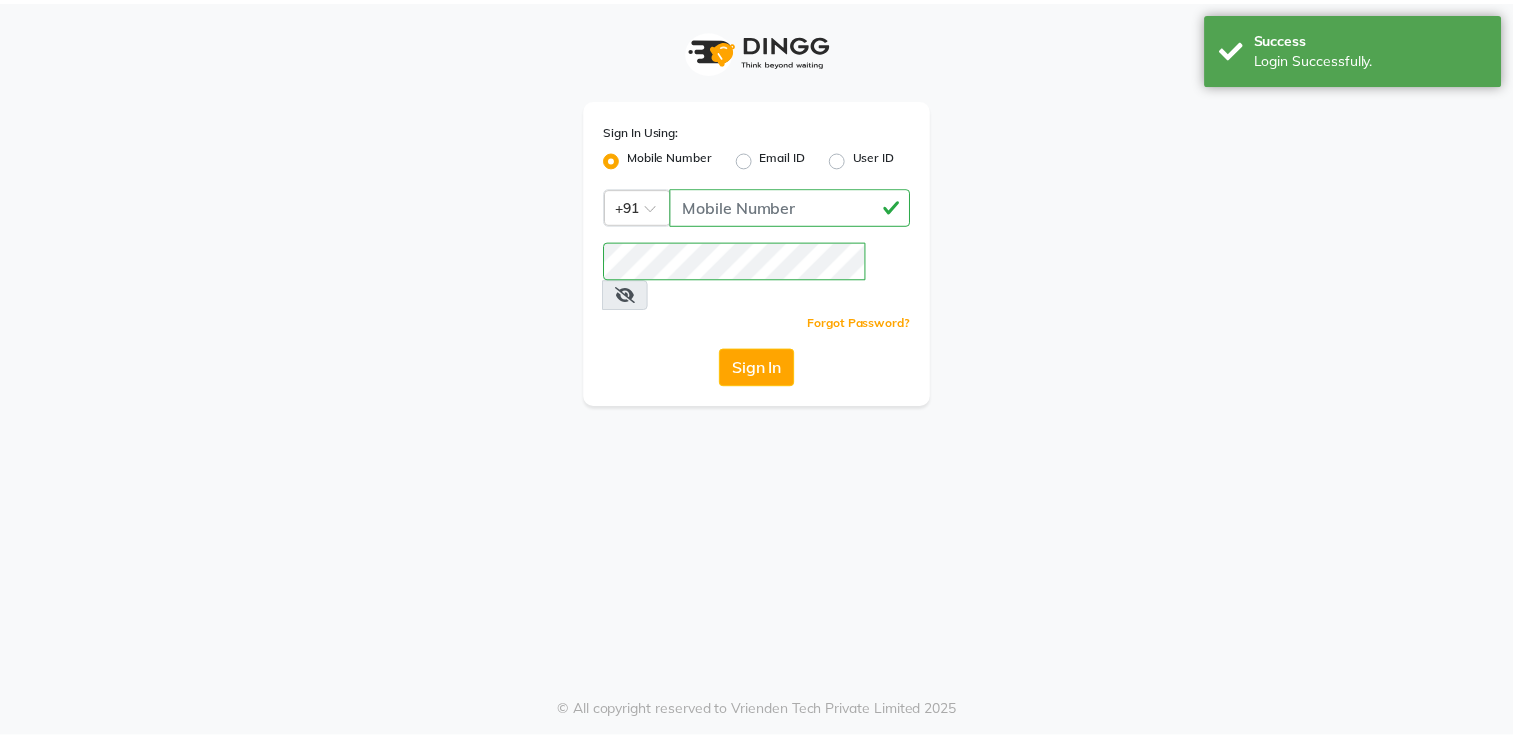 scroll, scrollTop: 0, scrollLeft: 0, axis: both 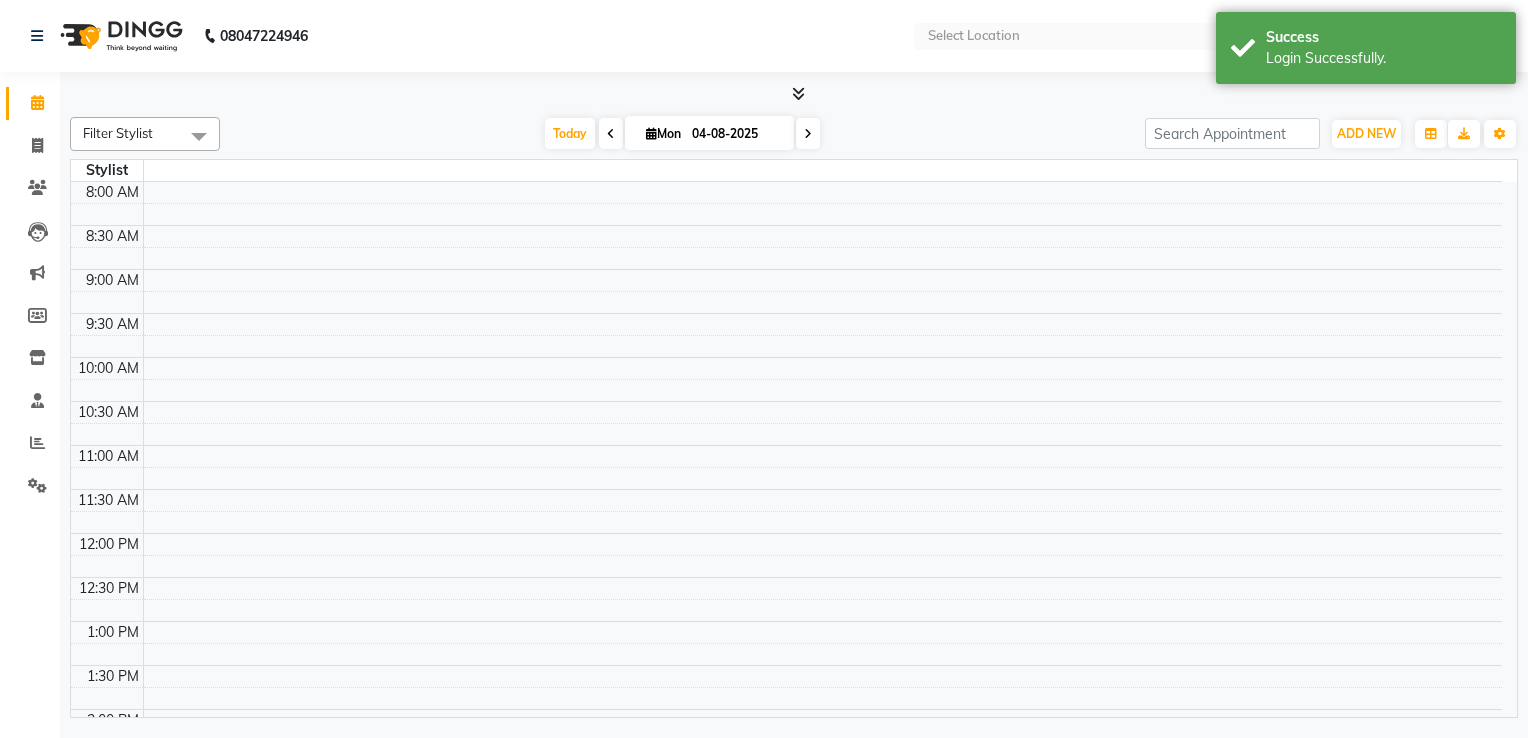 select on "en" 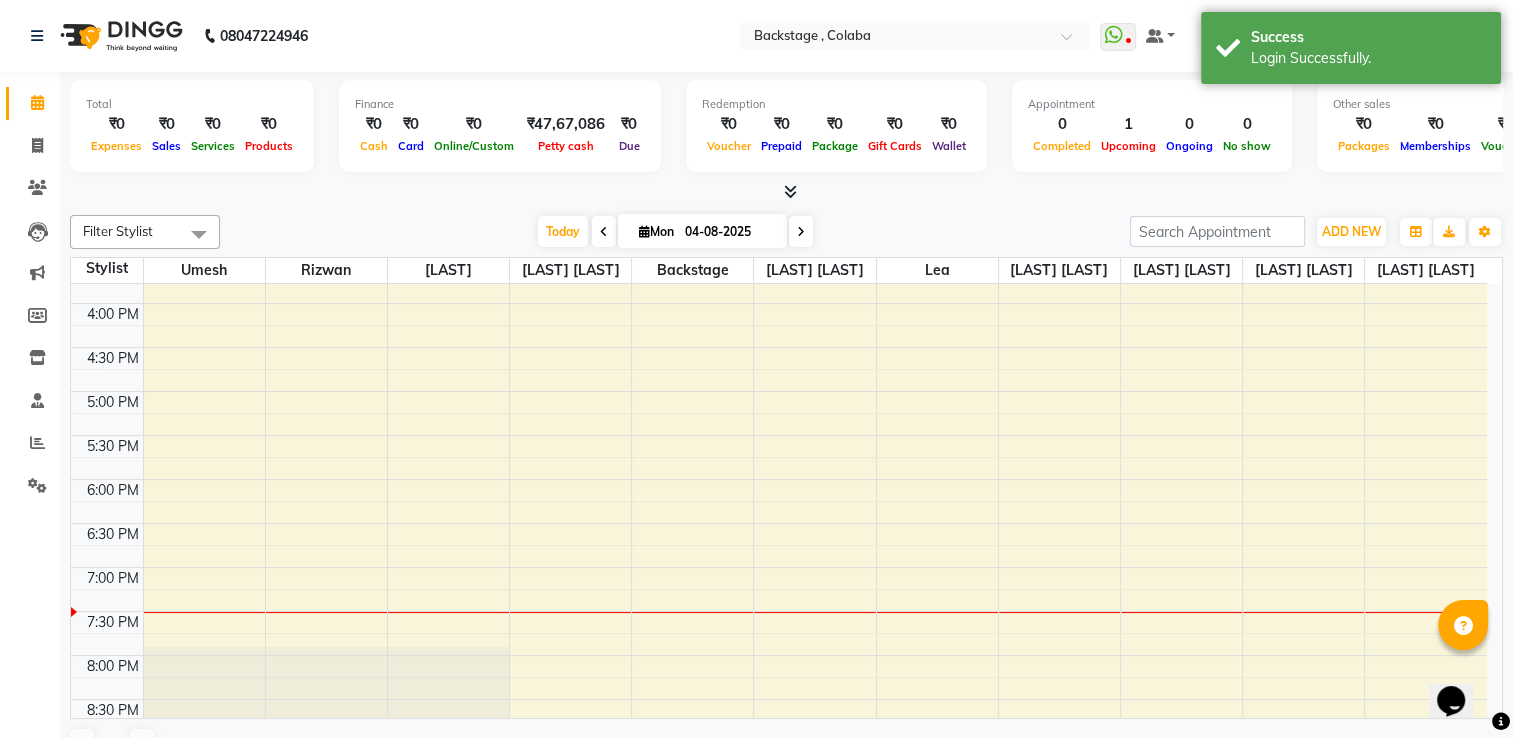 scroll, scrollTop: 0, scrollLeft: 0, axis: both 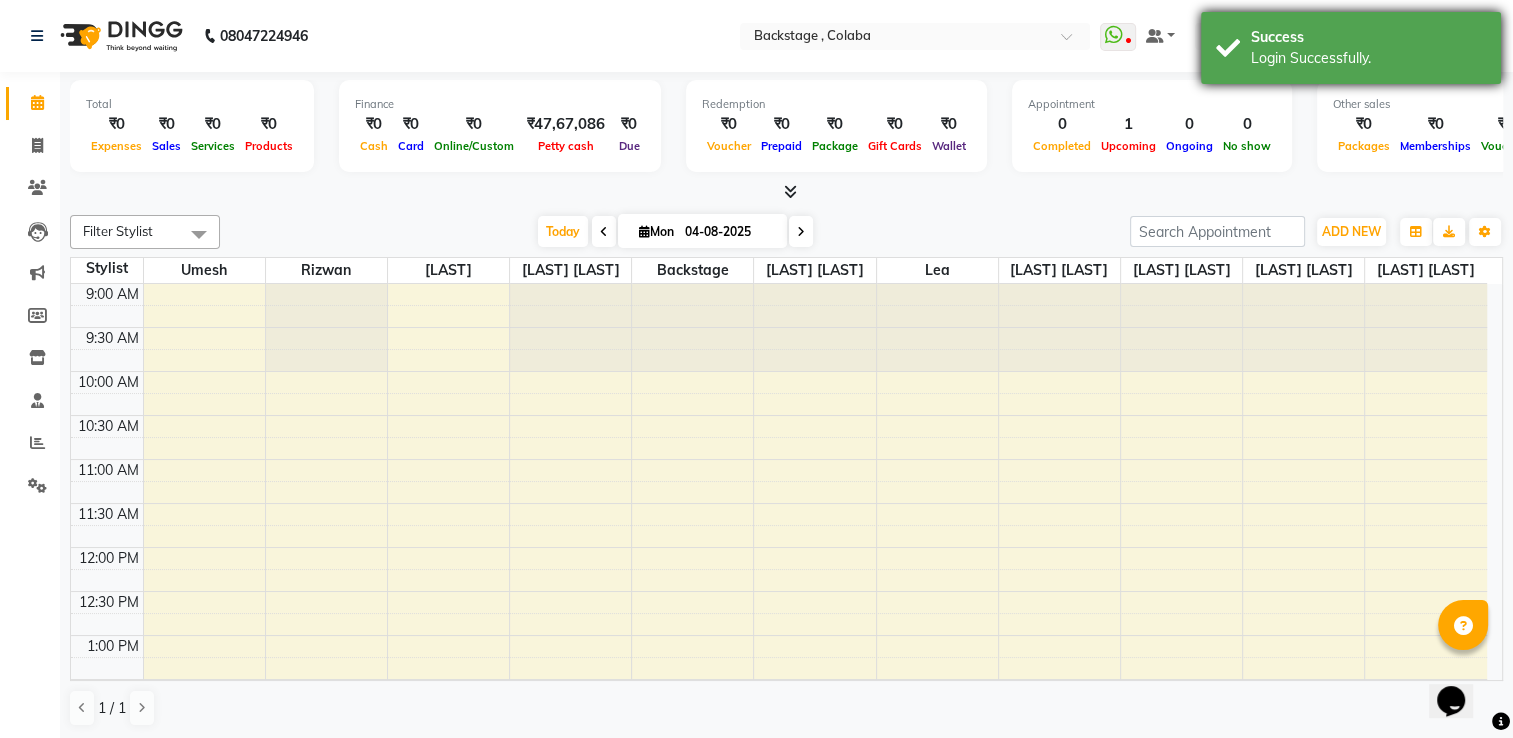 click on "Success" at bounding box center (1368, 37) 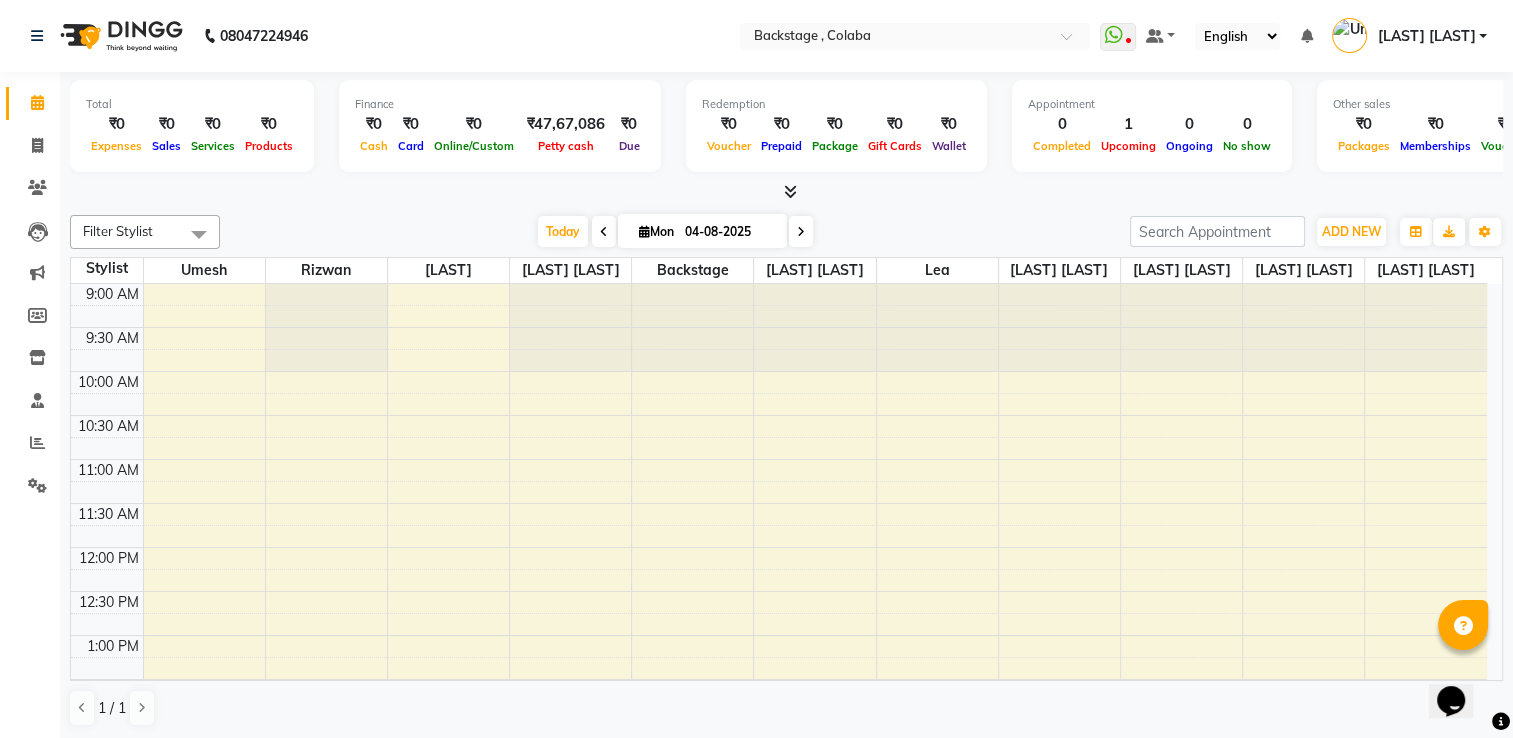 click on "[LAST] [LAST]" at bounding box center (1426, 36) 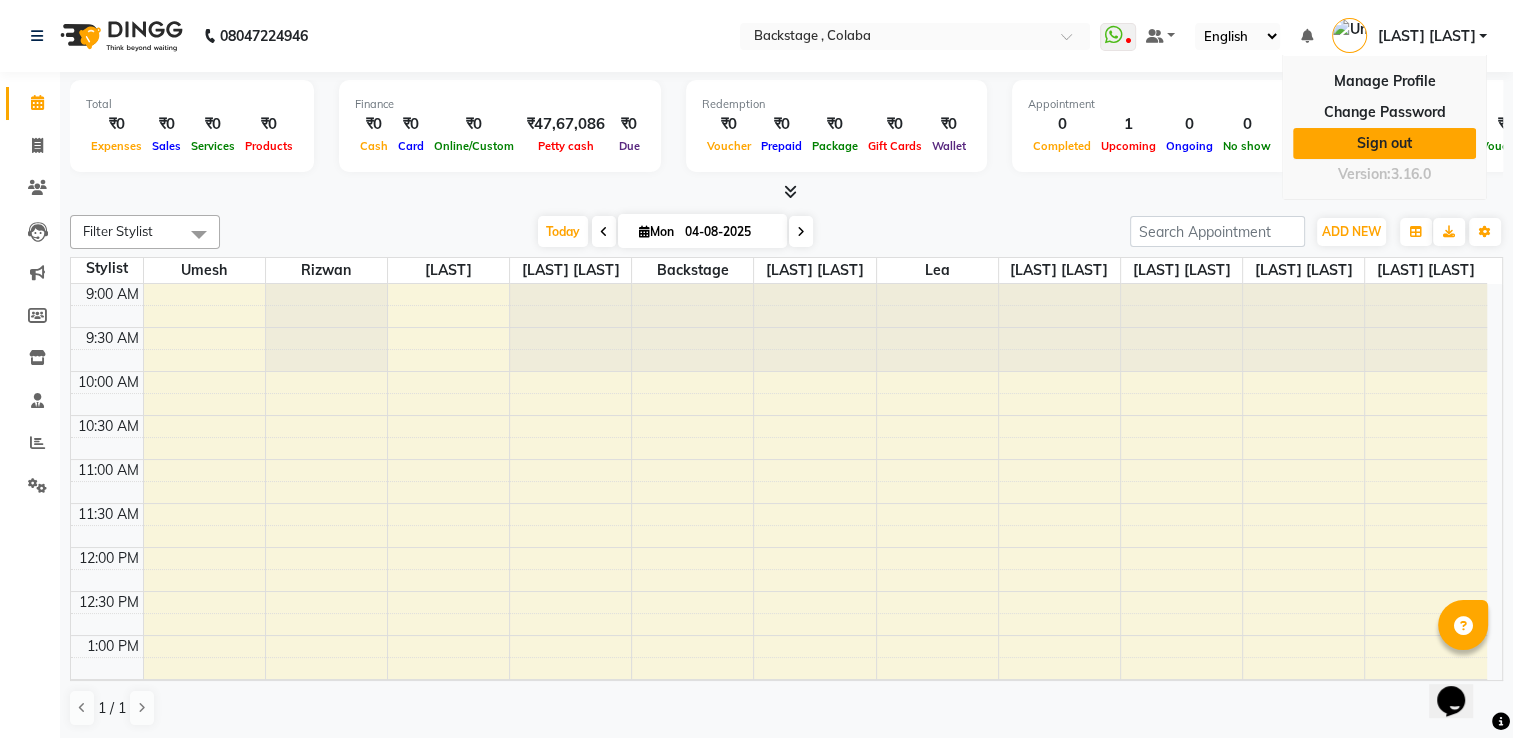 click on "Sign out" at bounding box center [1384, 143] 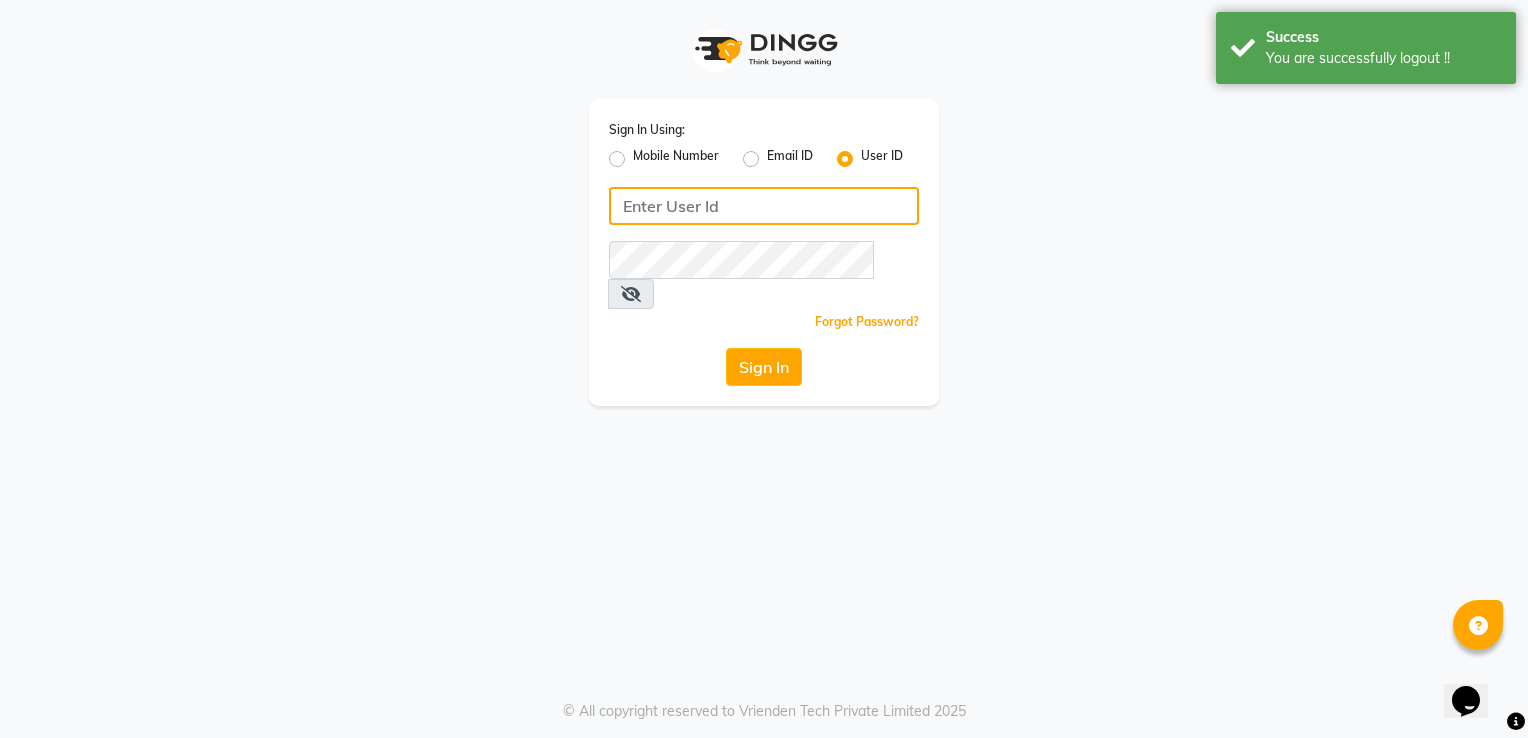 type on "[PHONE]" 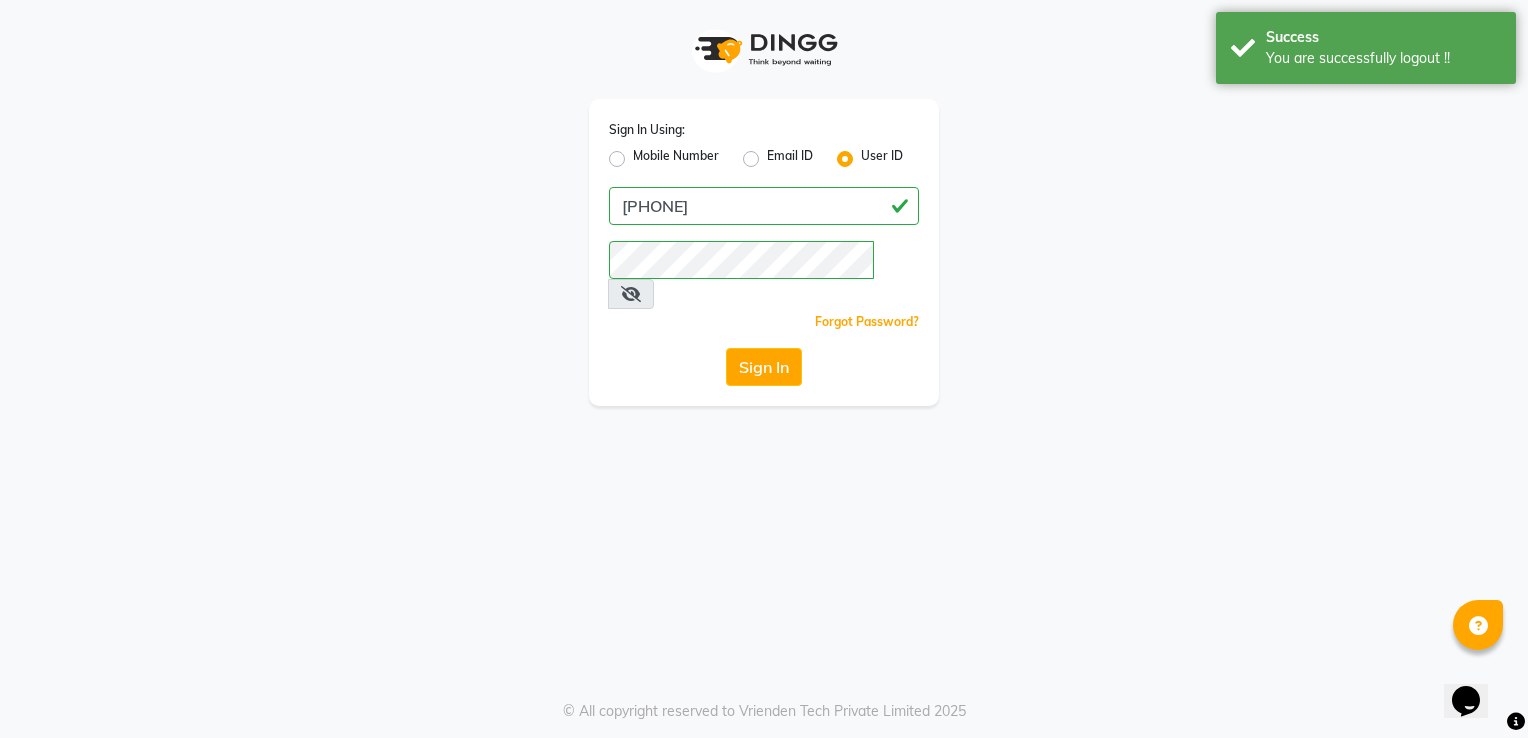 click on "Mobile Number" 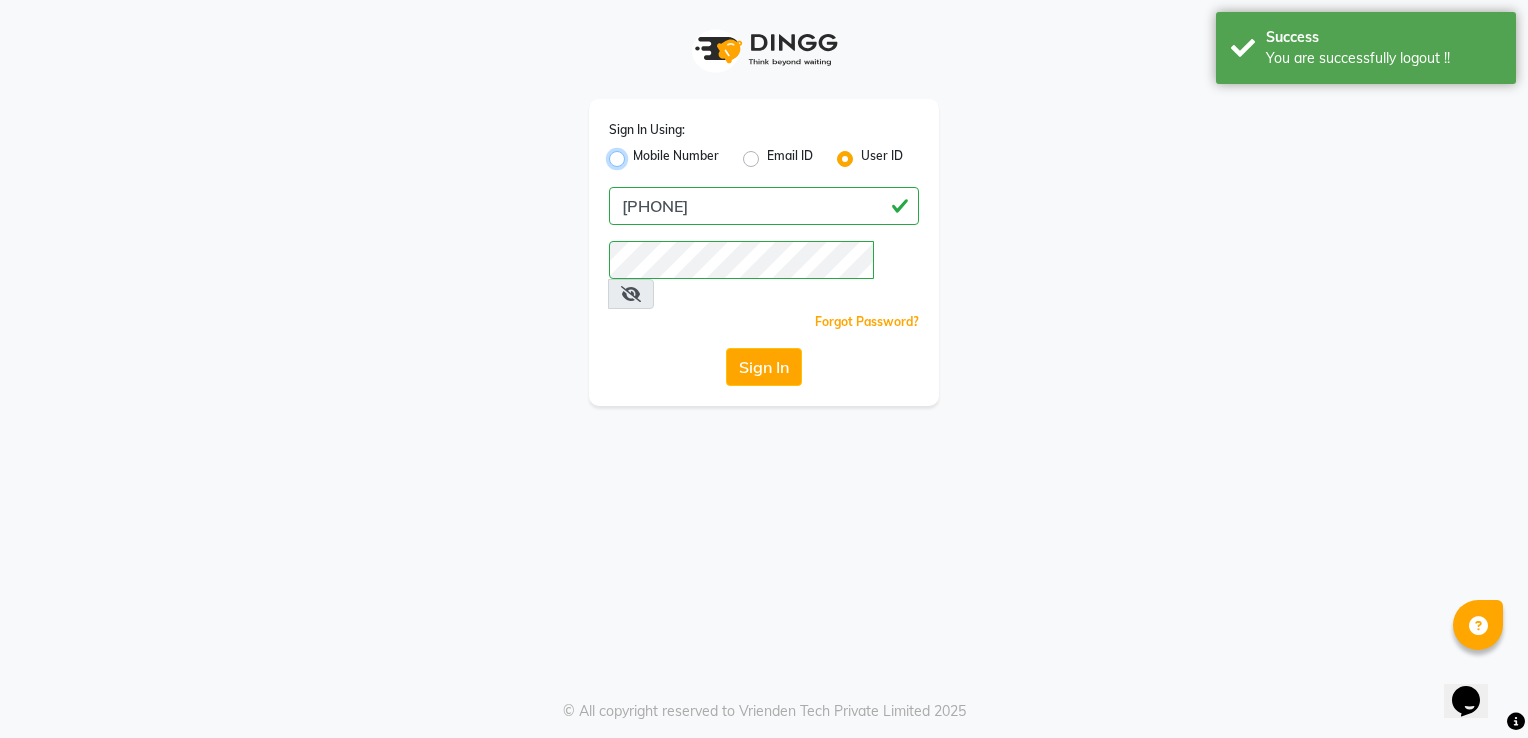 click on "Mobile Number" at bounding box center (639, 153) 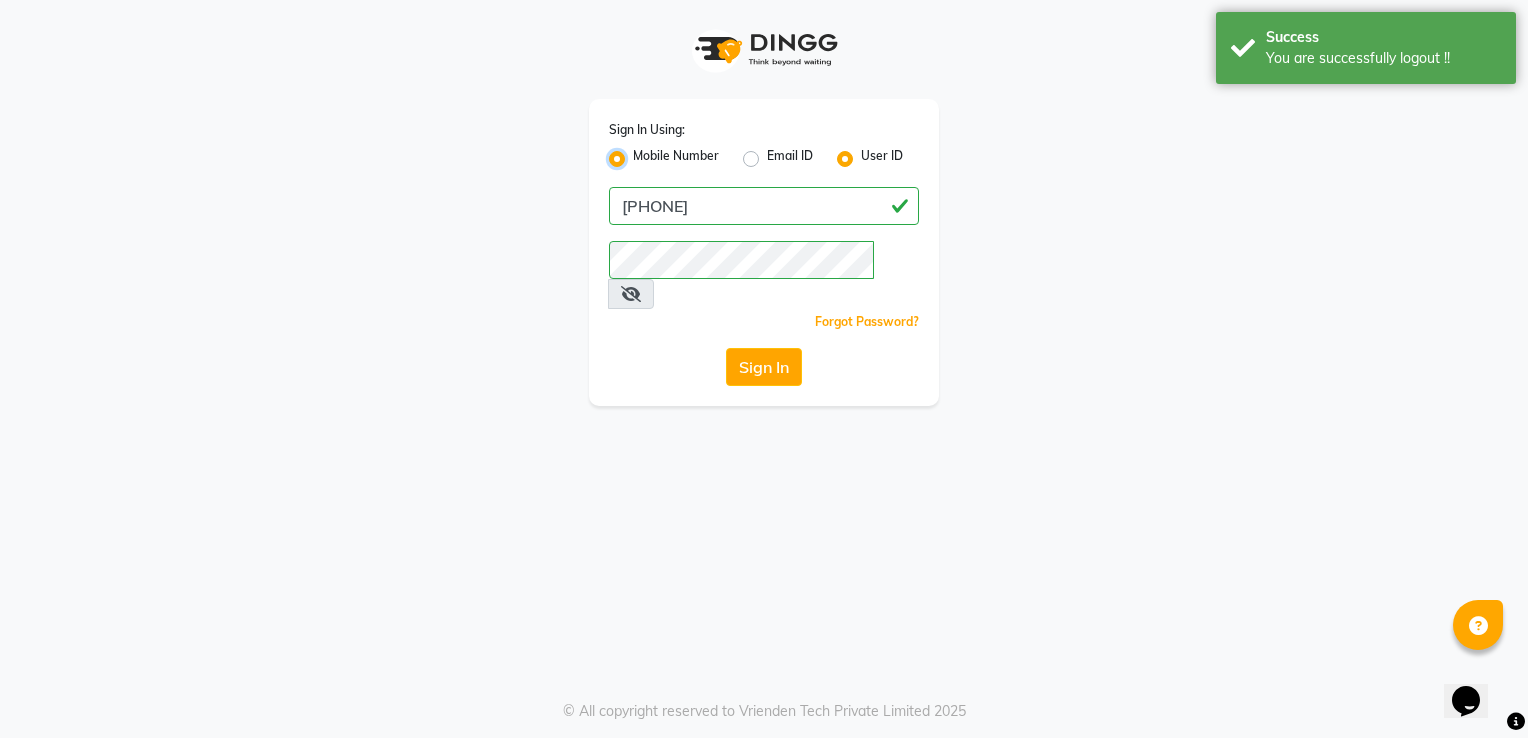 radio on "false" 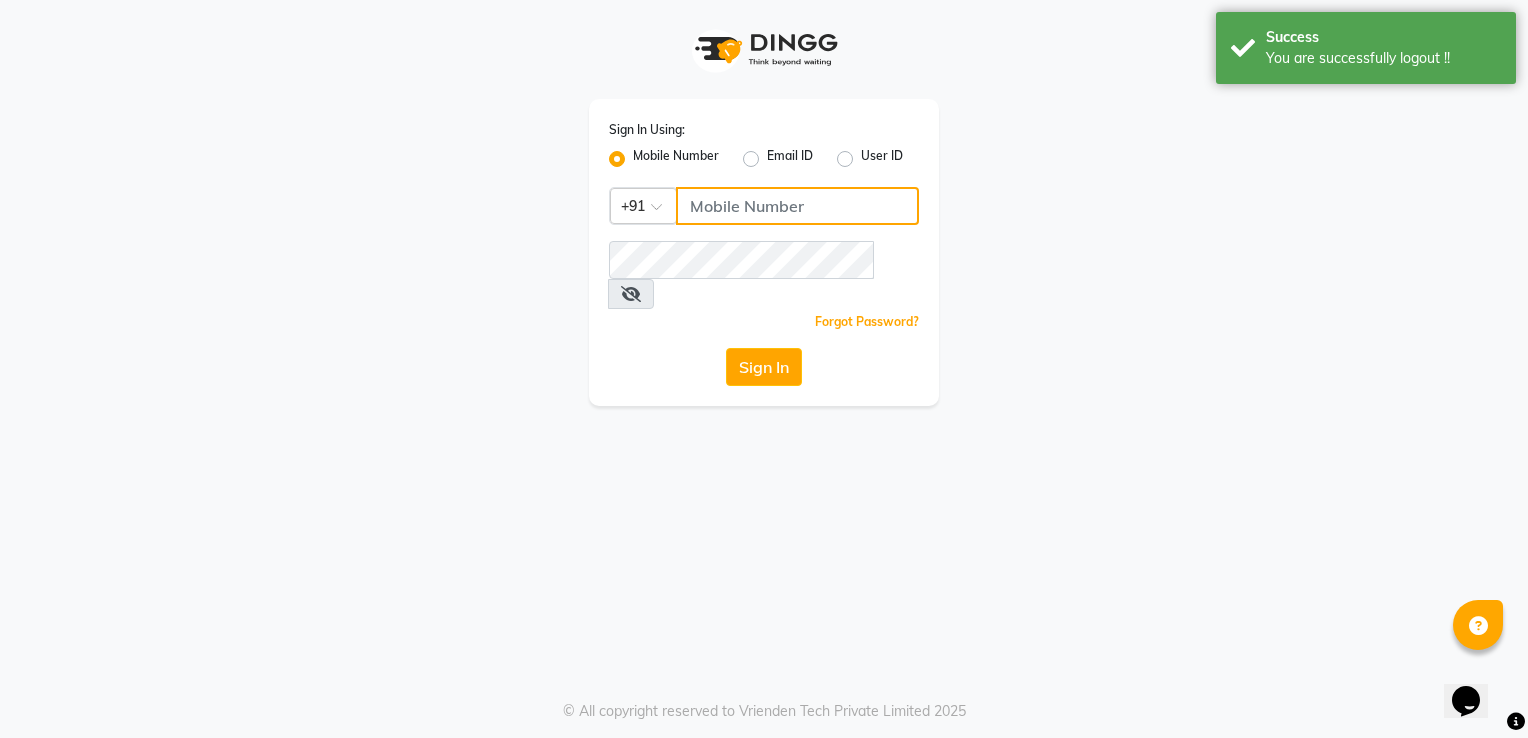 click 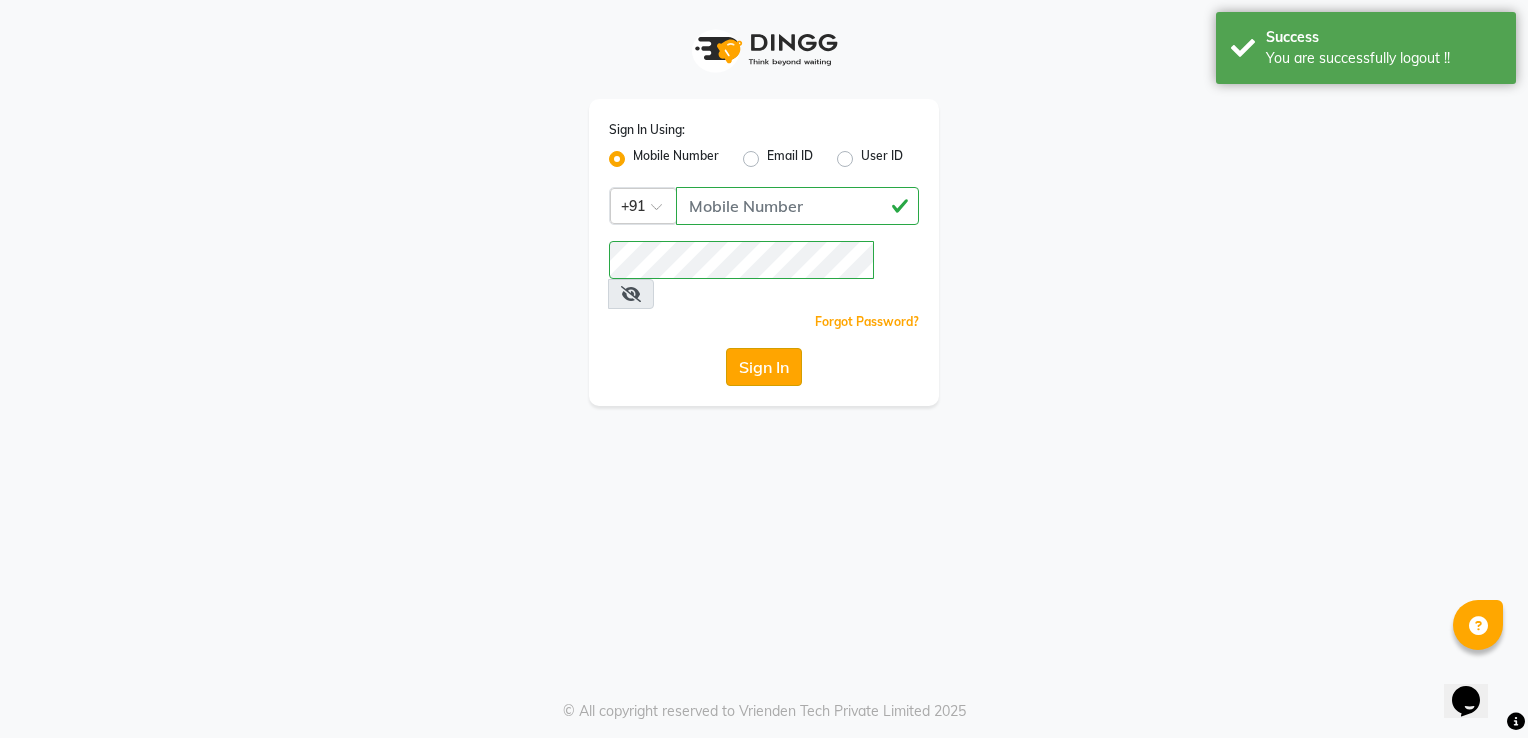 click on "Sign In" 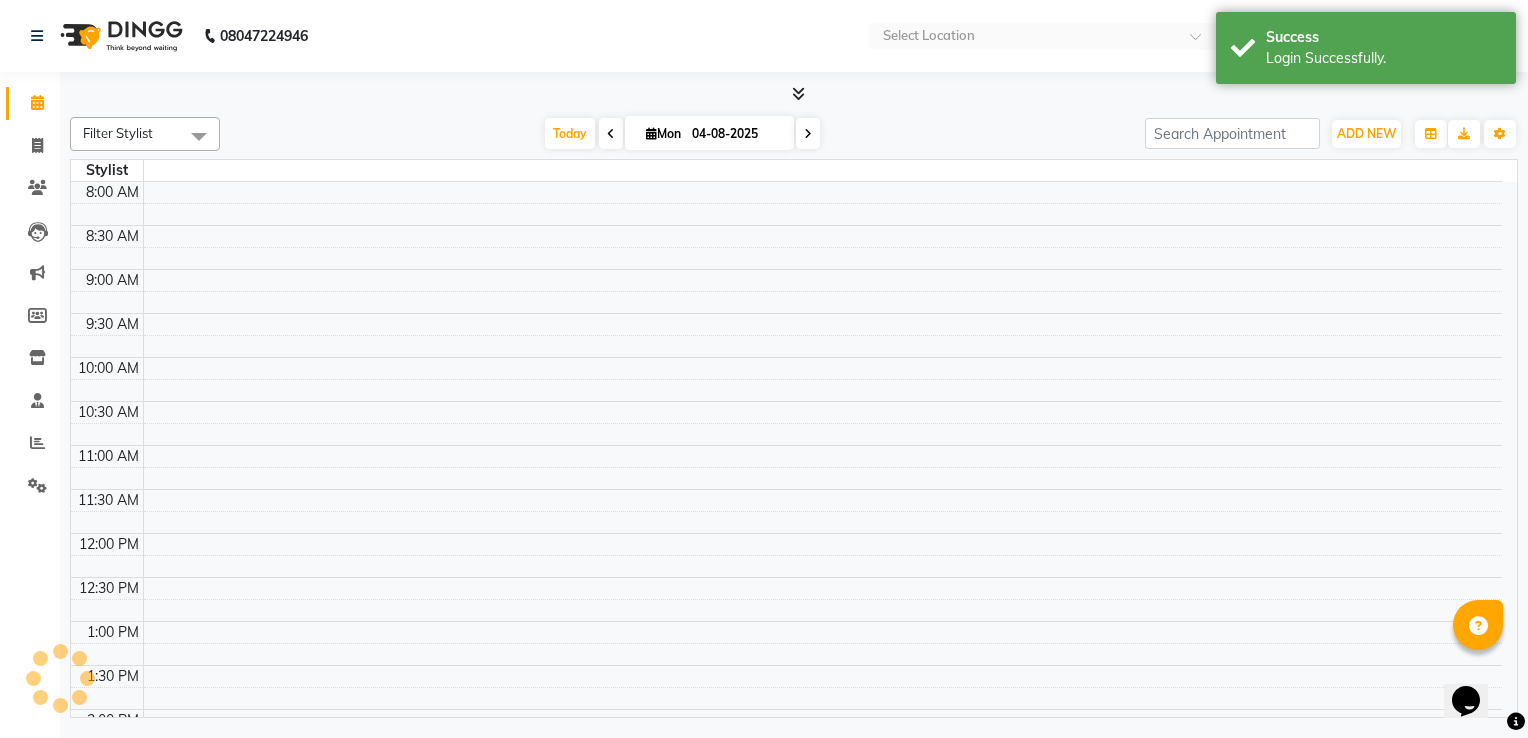 select on "en" 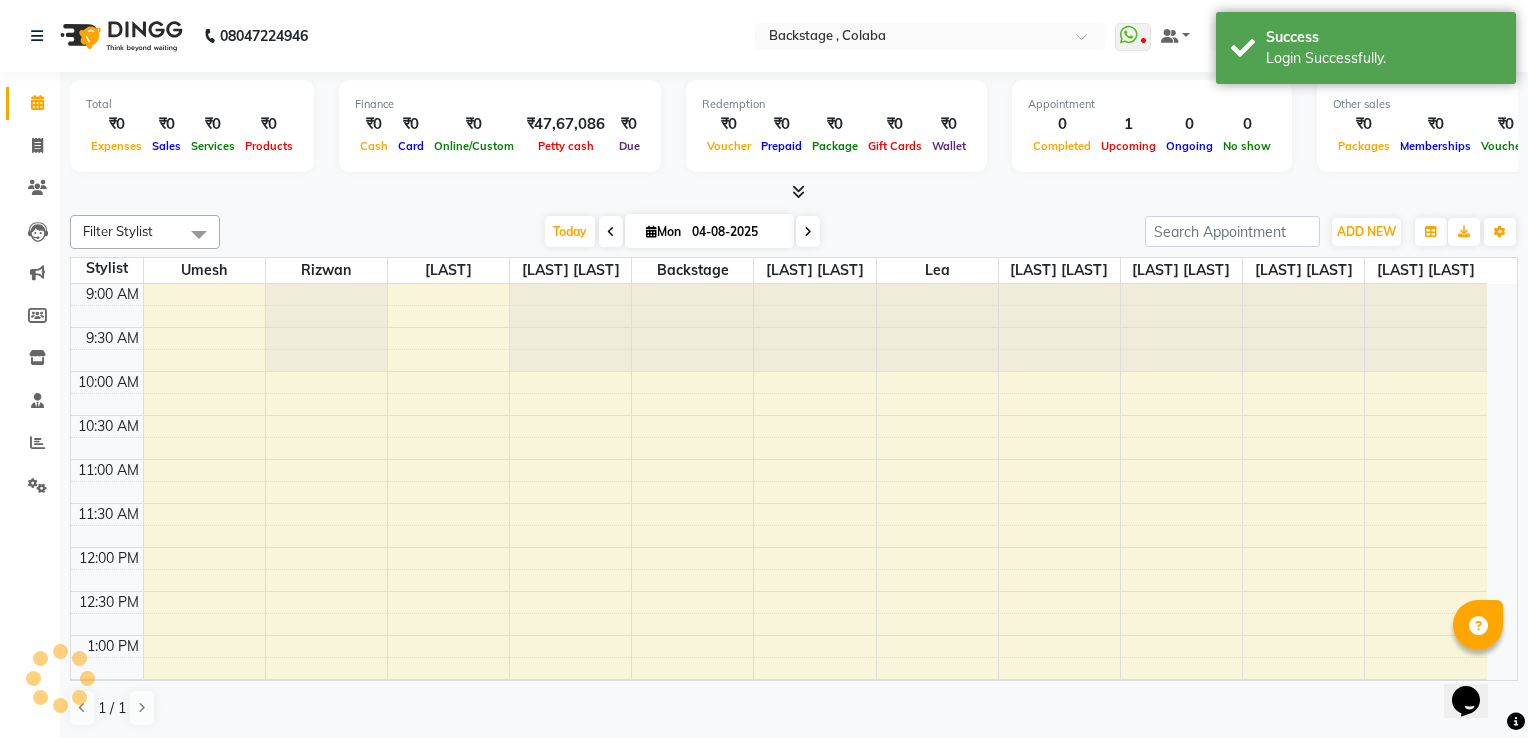 scroll, scrollTop: 621, scrollLeft: 0, axis: vertical 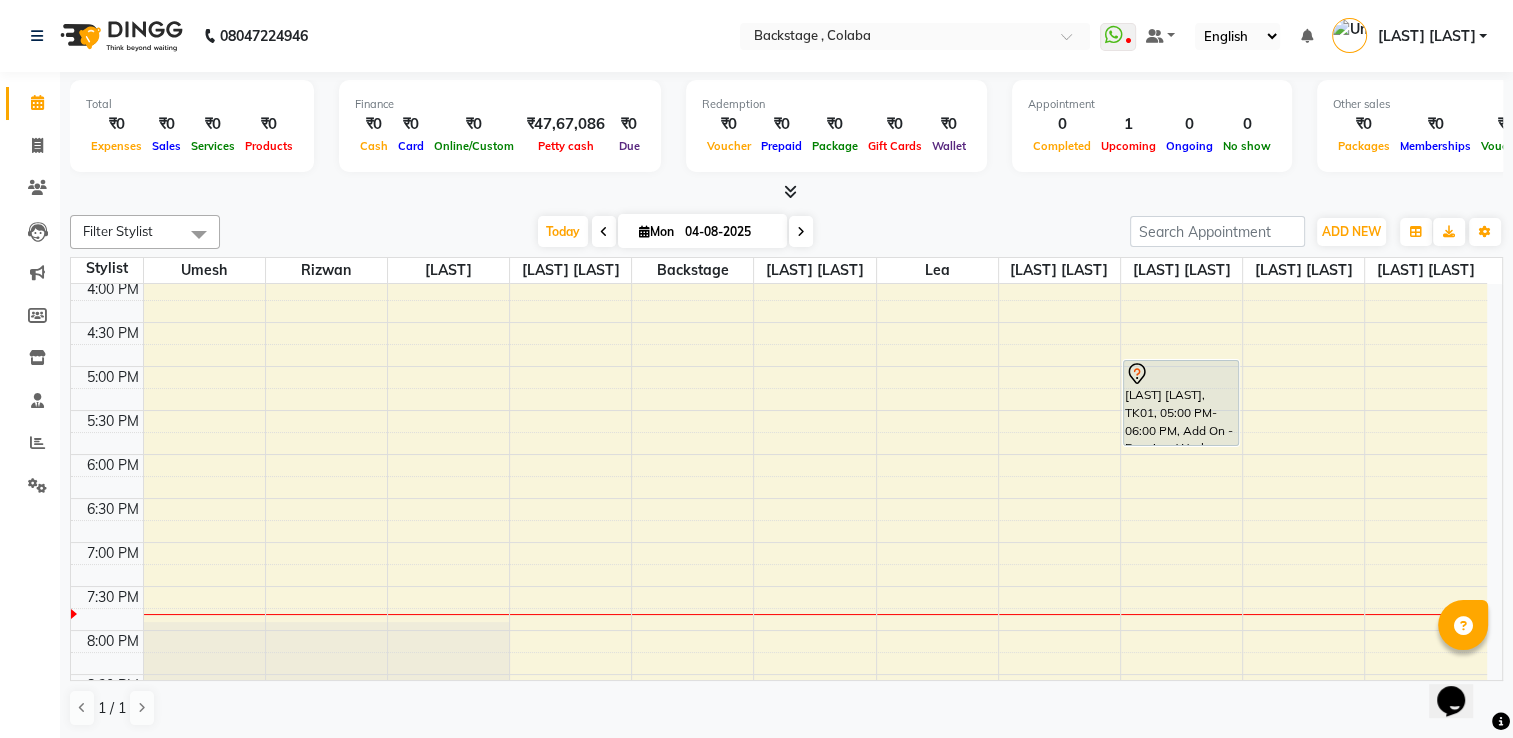 click on "Filter Stylist Select All Backstage Bharti Nitesh Gohar Jayesh Anil Karekar Kumar Utkar Lata Lea Pratibha Sonawane Rashmi Banerjee Rizwan Umesh Umesh Gochhayat Today  Mon 04-08-2025 Toggle Dropdown Add Appointment Add Invoice Add Expense Add Attendance Add Client Add Transaction Toggle Dropdown Add Appointment Add Invoice Add Expense Add Attendance Add Client ADD NEW Toggle Dropdown Add Appointment Add Invoice Add Expense Add Attendance Add Client Add Transaction Filter Stylist Select All Backstage Bharti Nitesh Gohar Jayesh Anil Karekar Kumar Utkar Lata Lea Pratibha Sonawane Rashmi Banerjee Rizwan Umesh Umesh Gochhayat Group By  Staff View   Room View  View as Vertical  Vertical - Week View  Horizontal  Horizontal - Week View  List  Toggle Dropdown Calendar Settings Manage Tags   Arrange Stylists   Reset Stylists  Full Screen  Show Available Stylist  Appointment Form Zoom 100% Staff/Room Display Count 11" at bounding box center [786, 232] 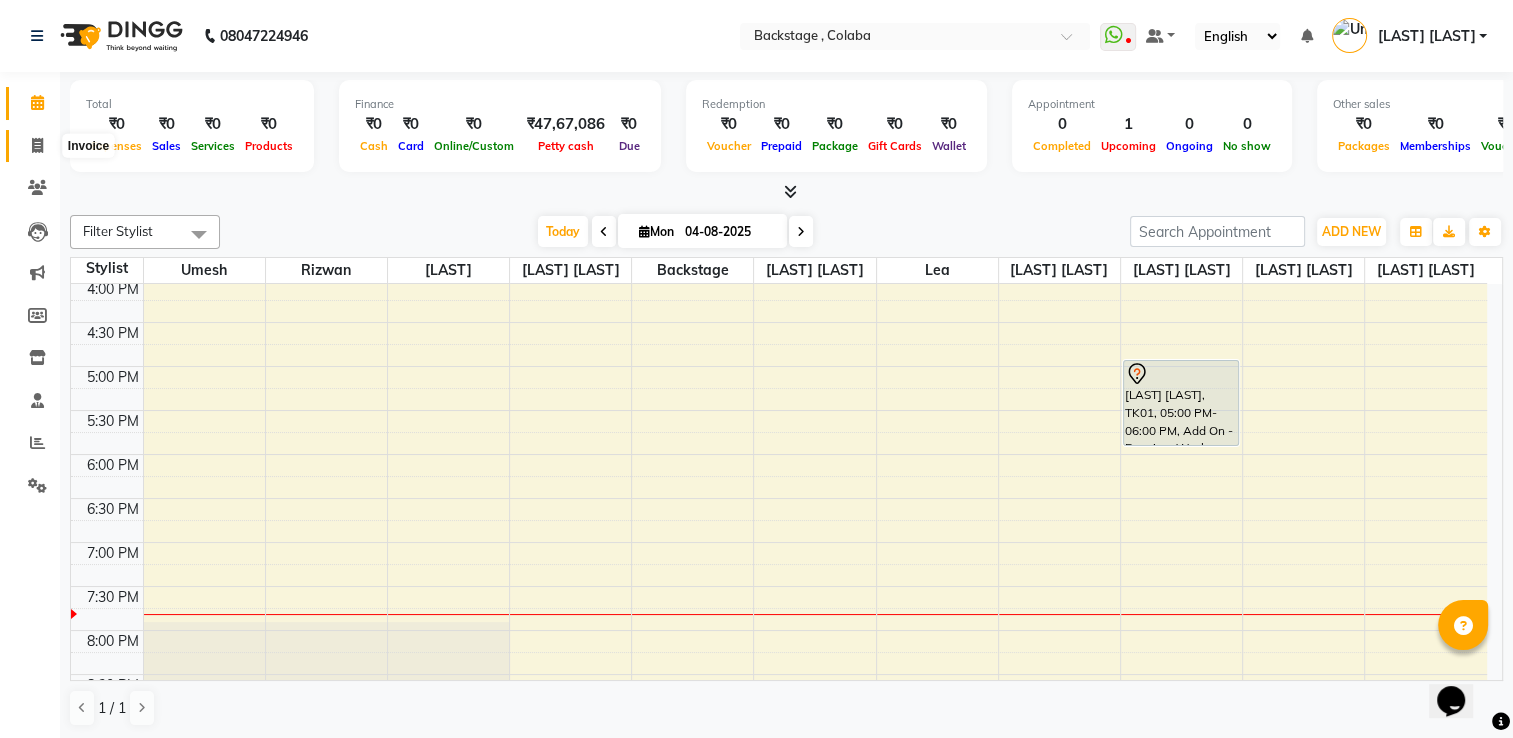 click 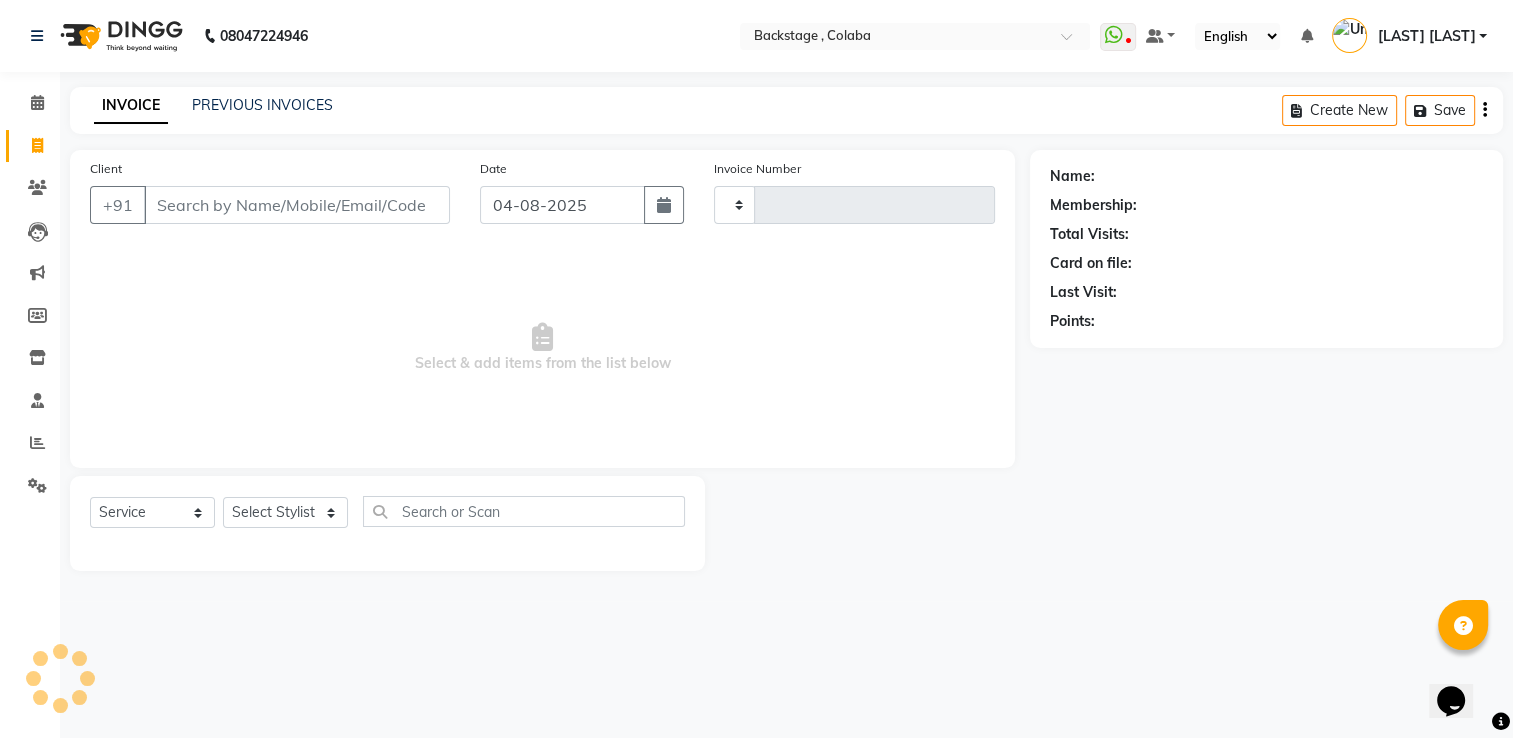 type on "1484" 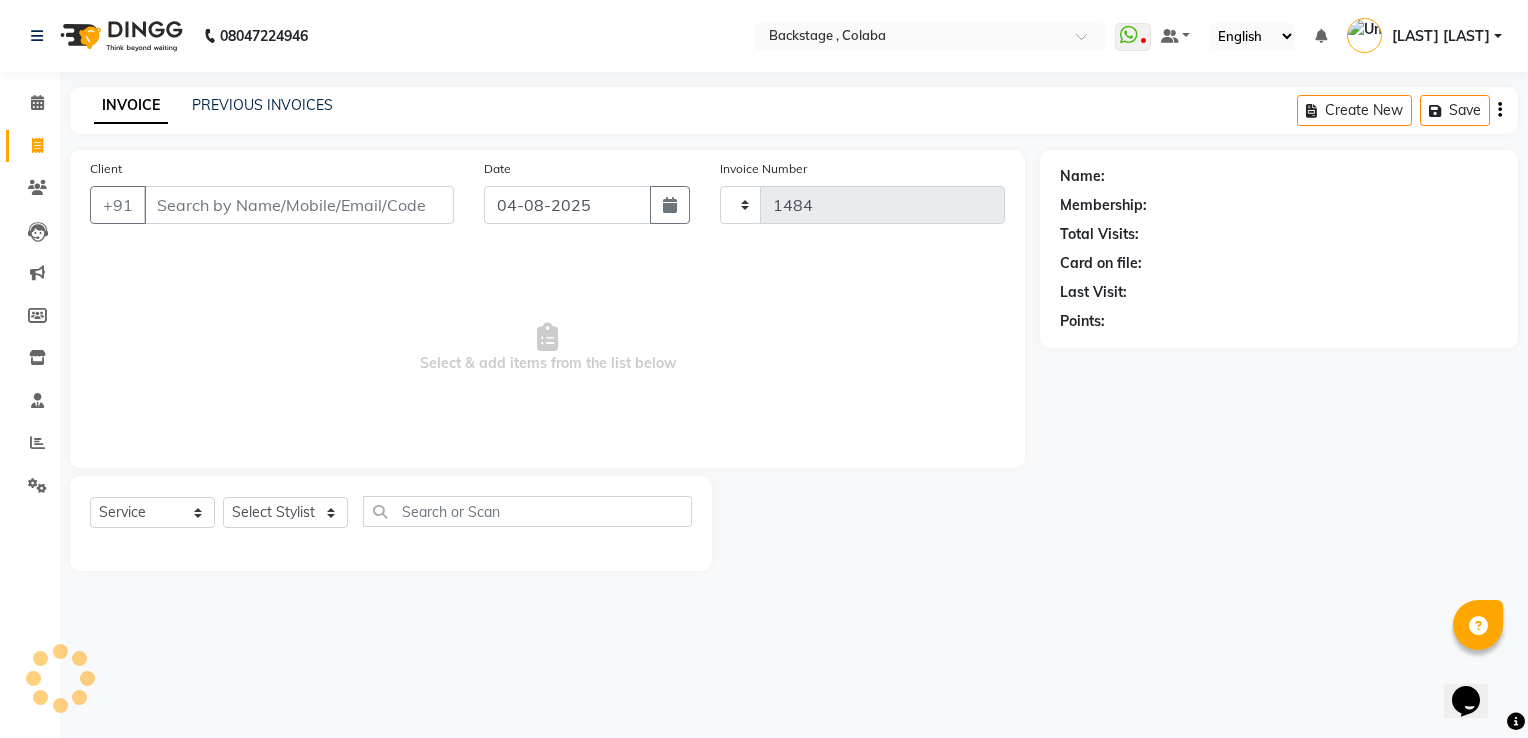 select on "5451" 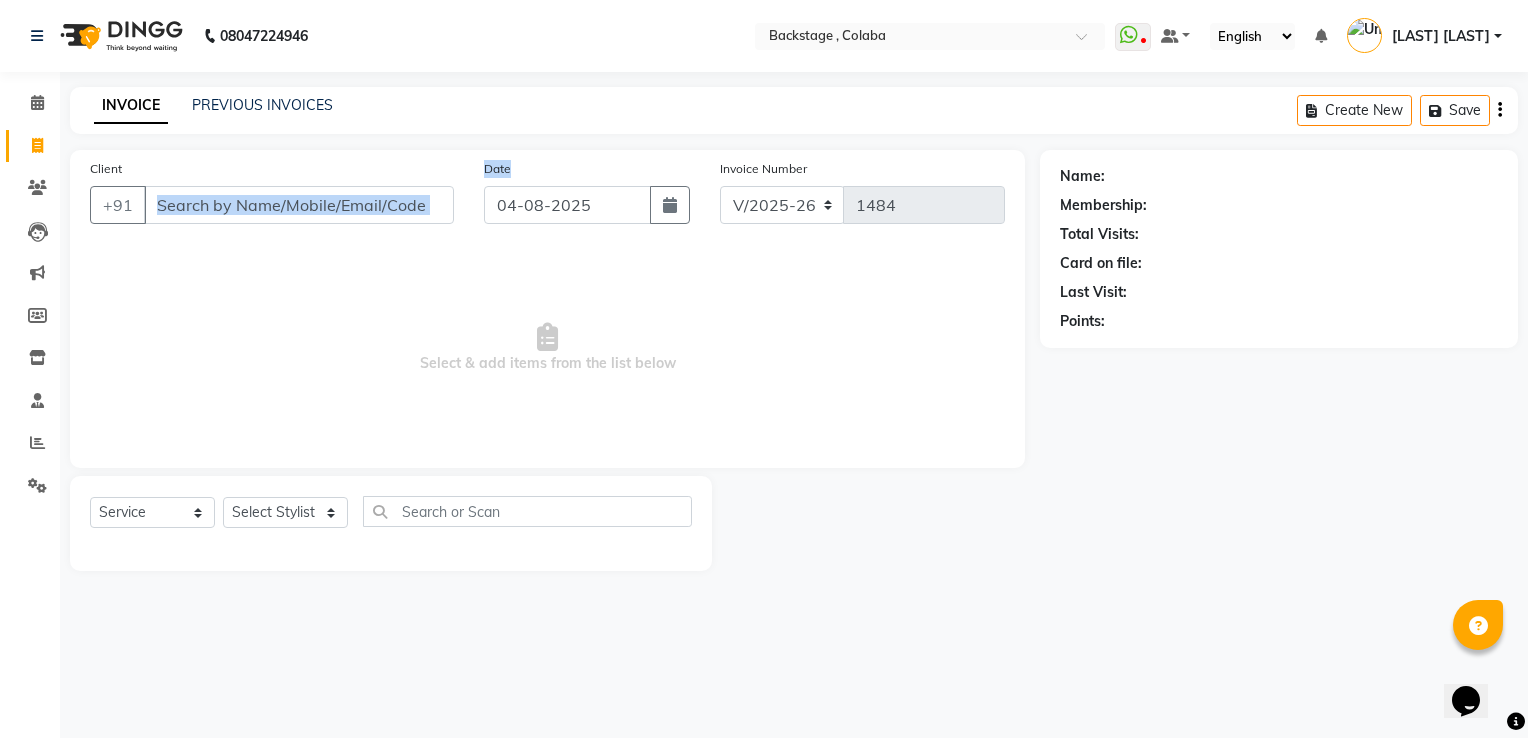 drag, startPoint x: 616, startPoint y: 175, endPoint x: 327, endPoint y: 140, distance: 291.11166 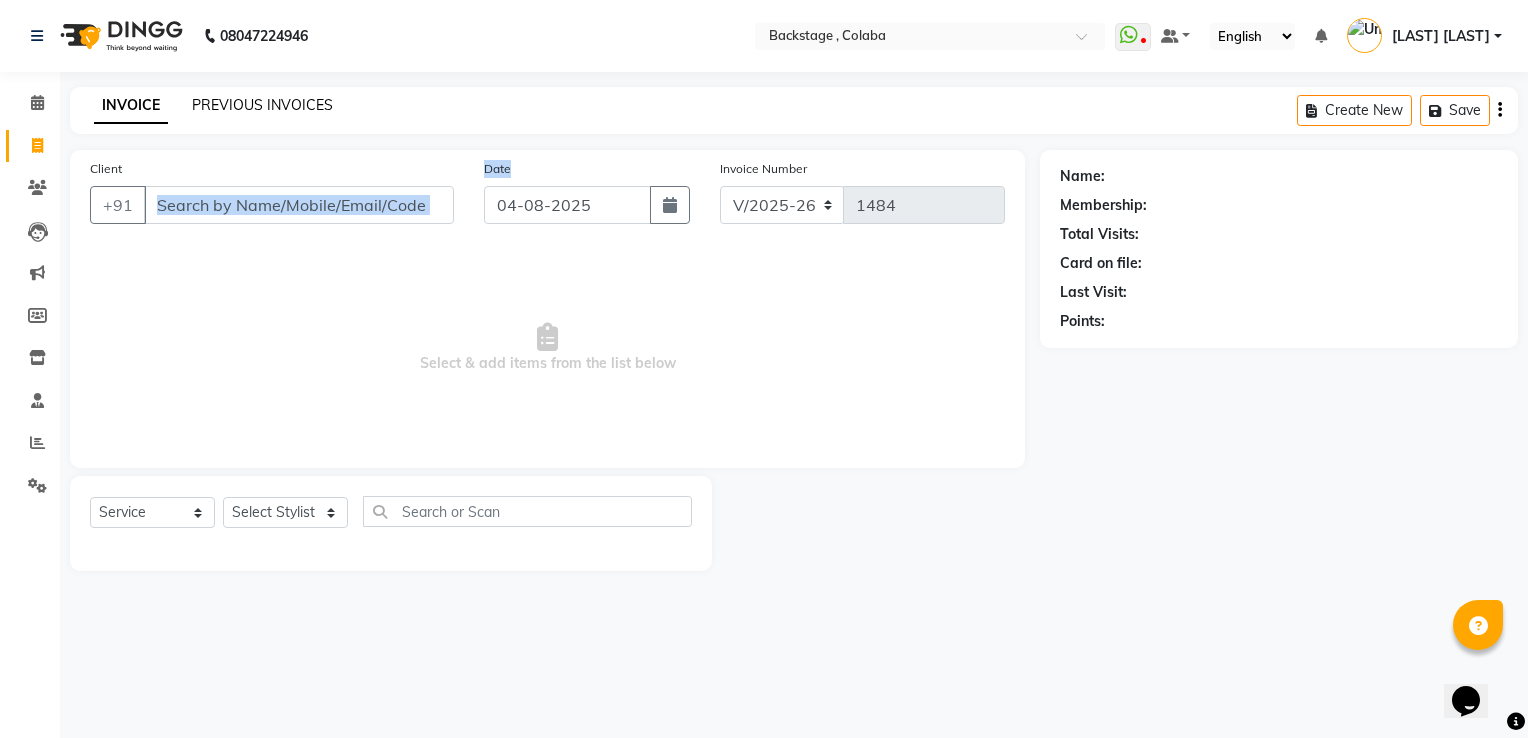 drag, startPoint x: 327, startPoint y: 140, endPoint x: 275, endPoint y: 110, distance: 60.033325 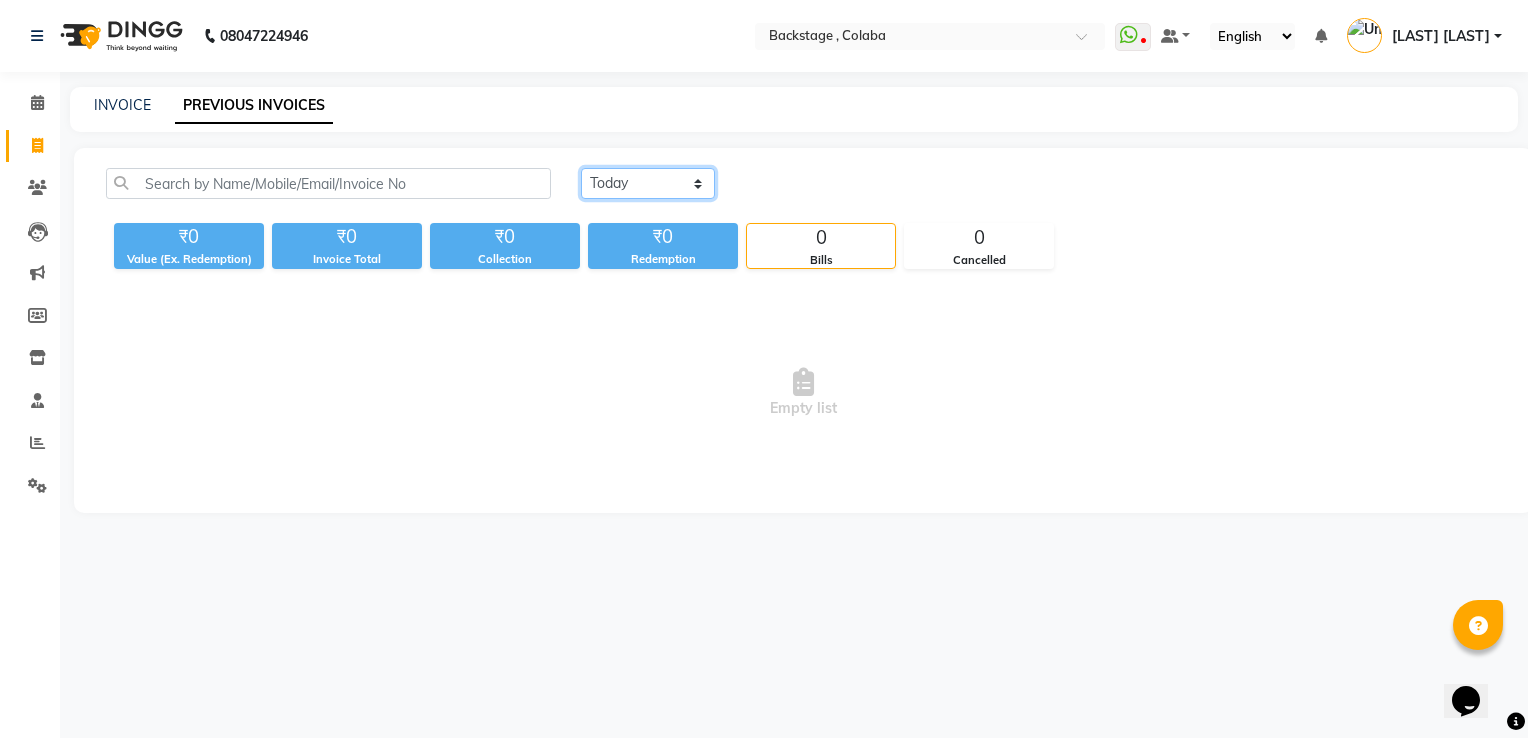 click on "Today Yesterday Custom Range" 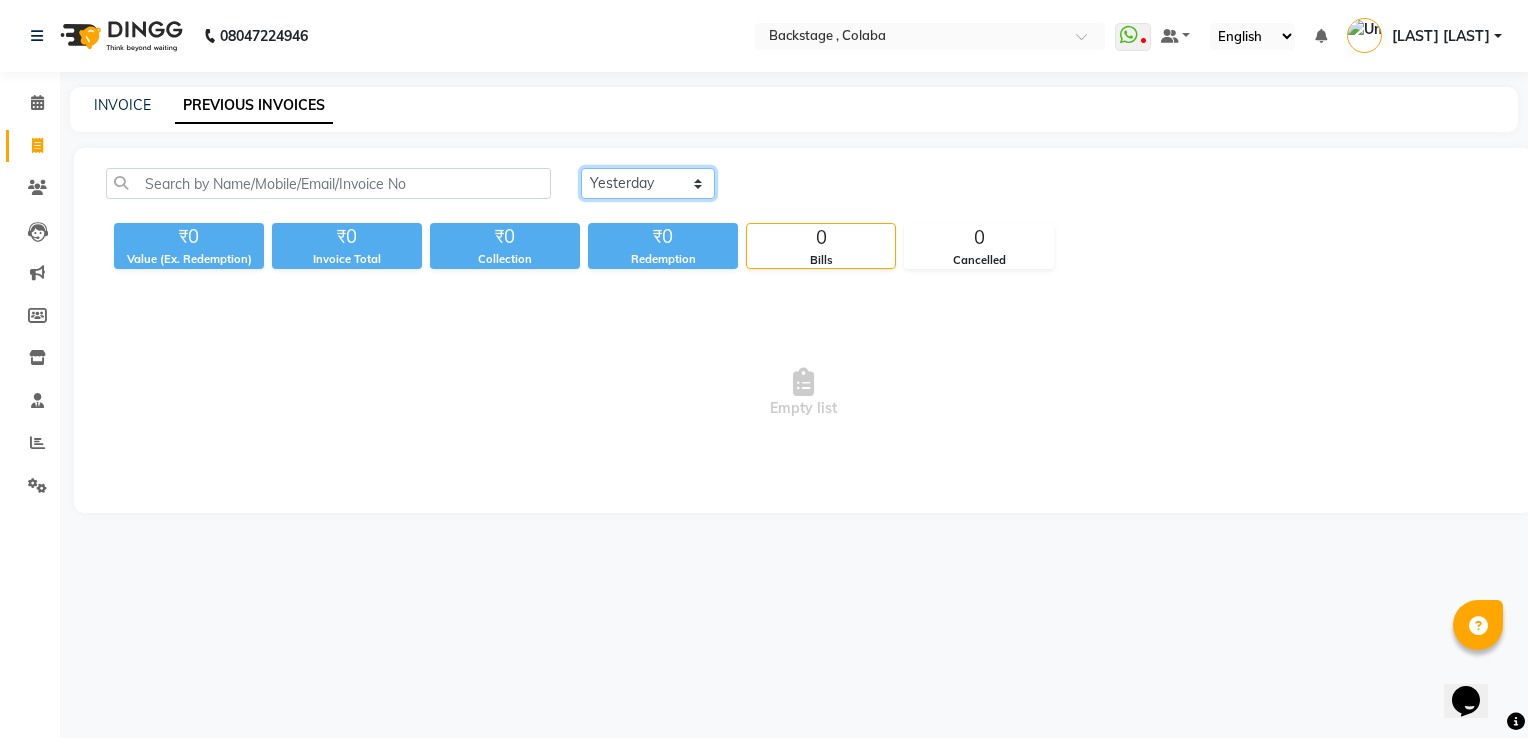 click on "Today Yesterday Custom Range" 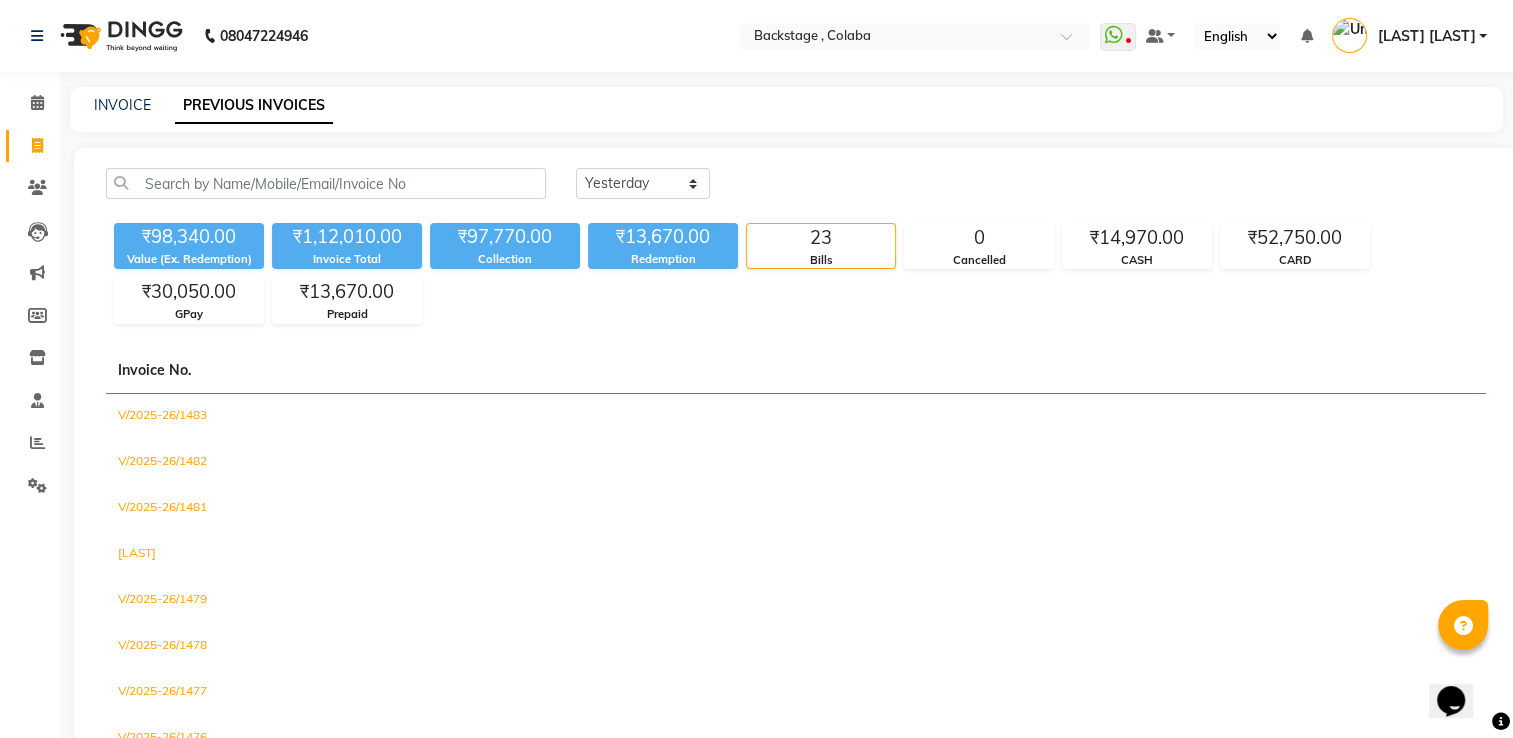 click on "08047224946 Select Location × Backstage , [CITY]  WhatsApp Status  ✕ Status:  Disconnected Most Recent Message: 29-09-2024     05:59 PM Recent Service Activity: 29-09-2024     05:58 PM  08047224946 Whatsapp Settings Default Panel My Panel English ENGLISH Español العربية मराठी हिंदी ગુજરાતી தமிழ் 中文 Notifications nothing to show [LAST] Manage Profile Change Password Sign out  Version:3.16.0" 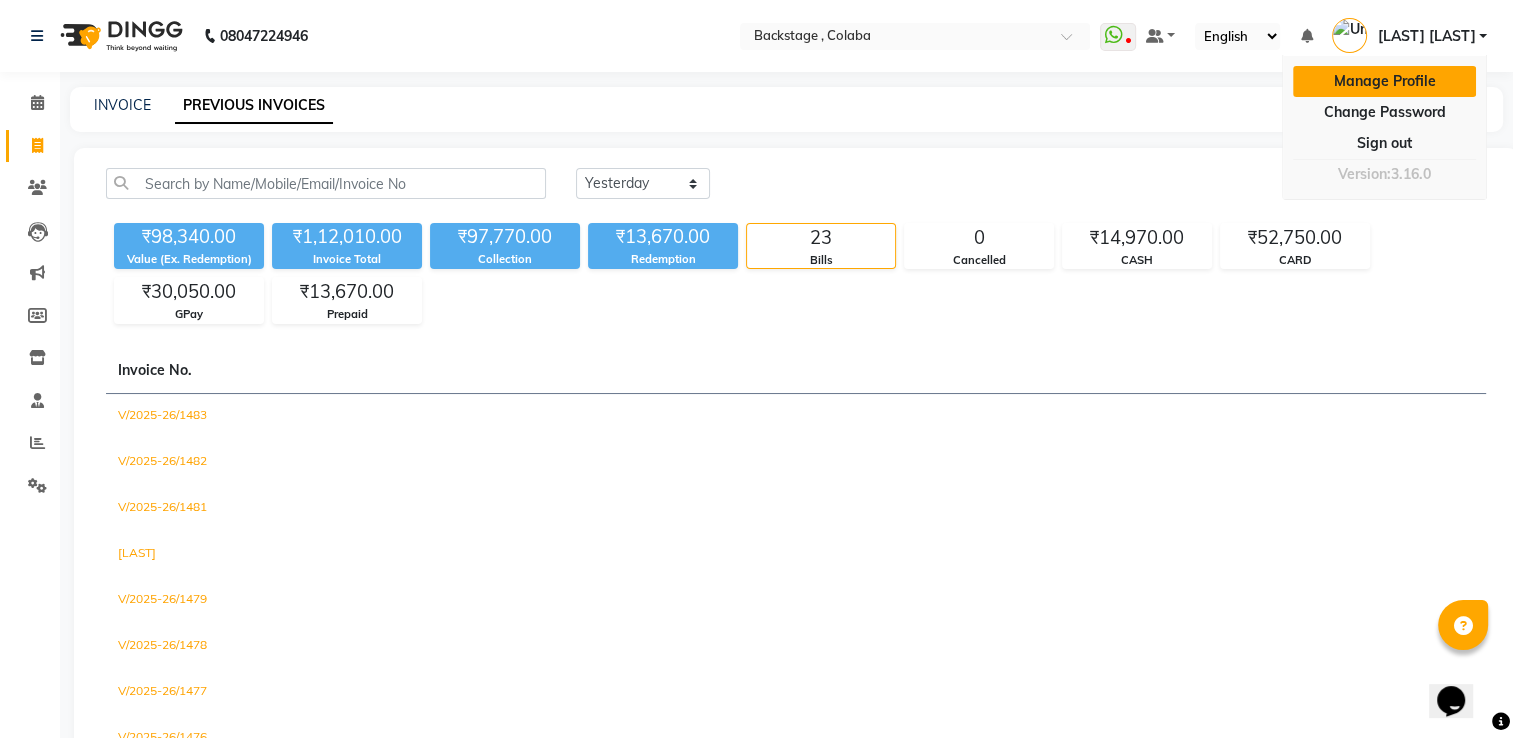click on "Manage Profile" at bounding box center [1384, 81] 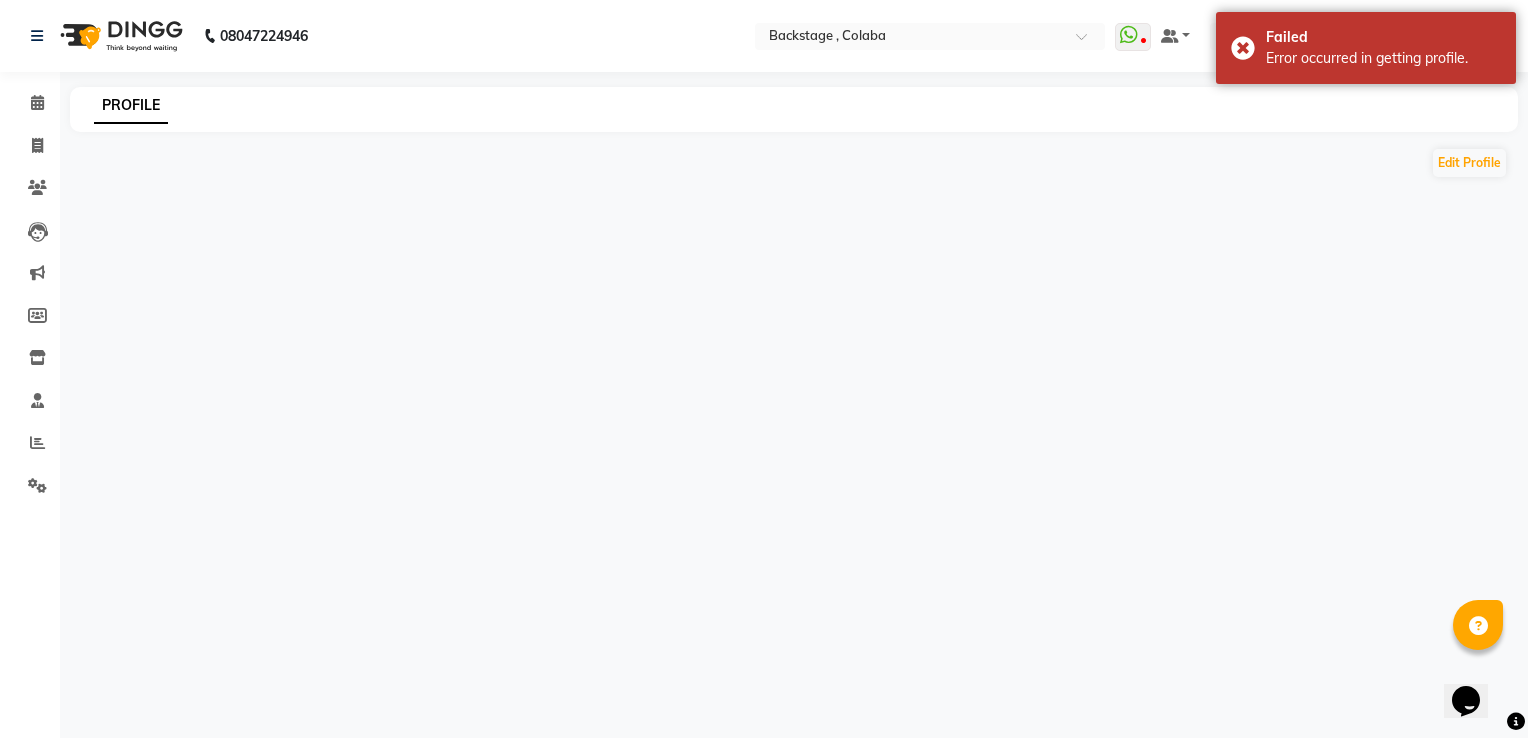 click on "PROFILE Edit Profile" 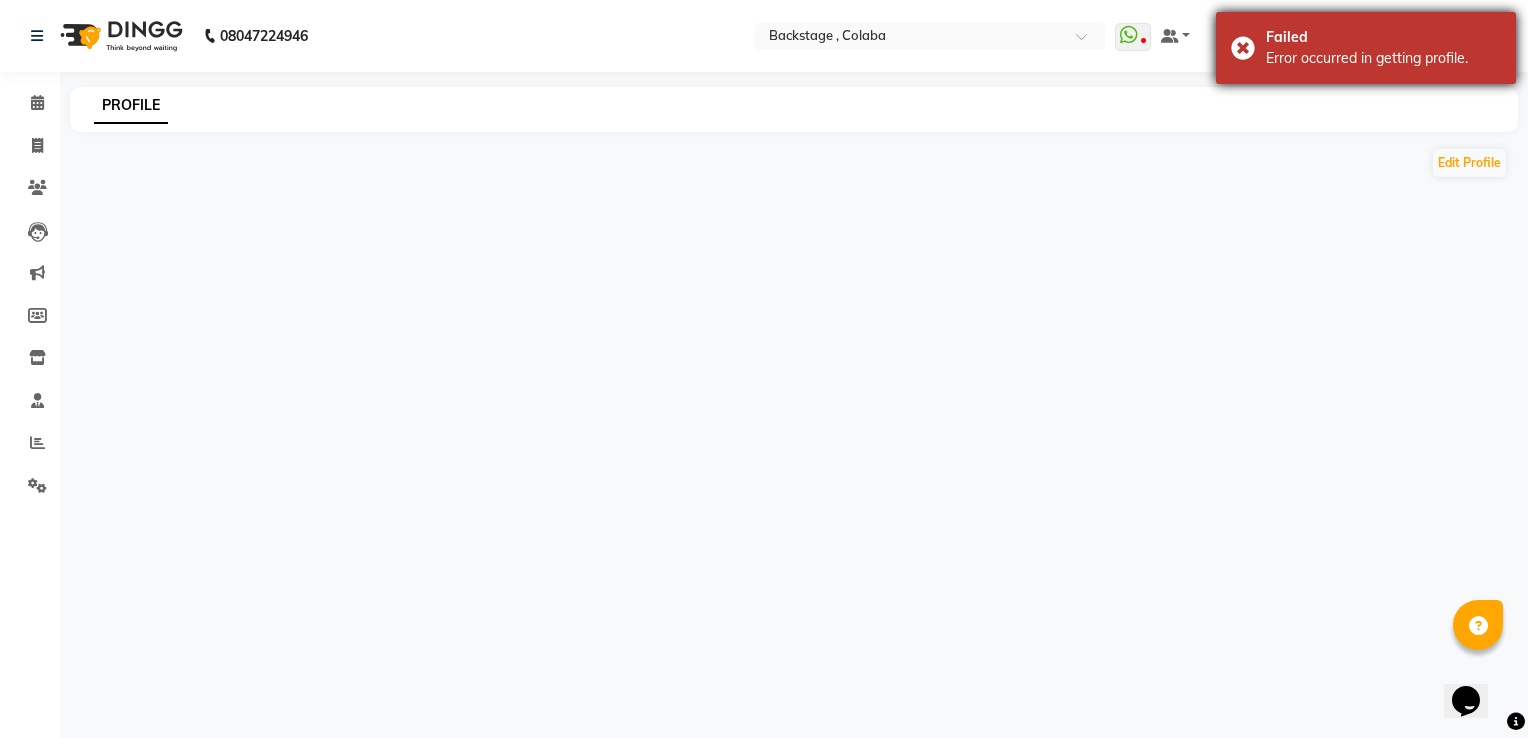 click on "Failed   Error occurred in getting profile." at bounding box center [1366, 48] 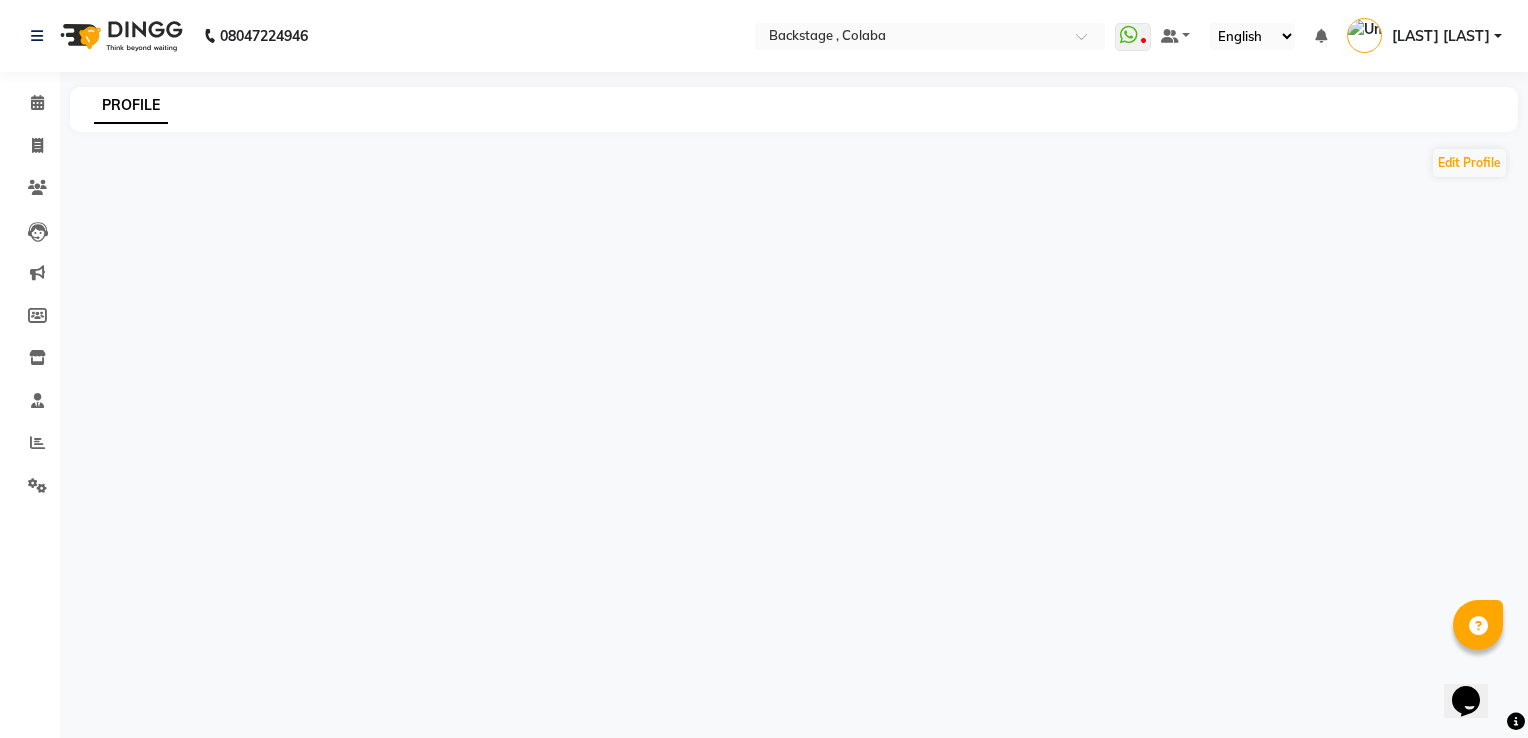 click at bounding box center (1364, 35) 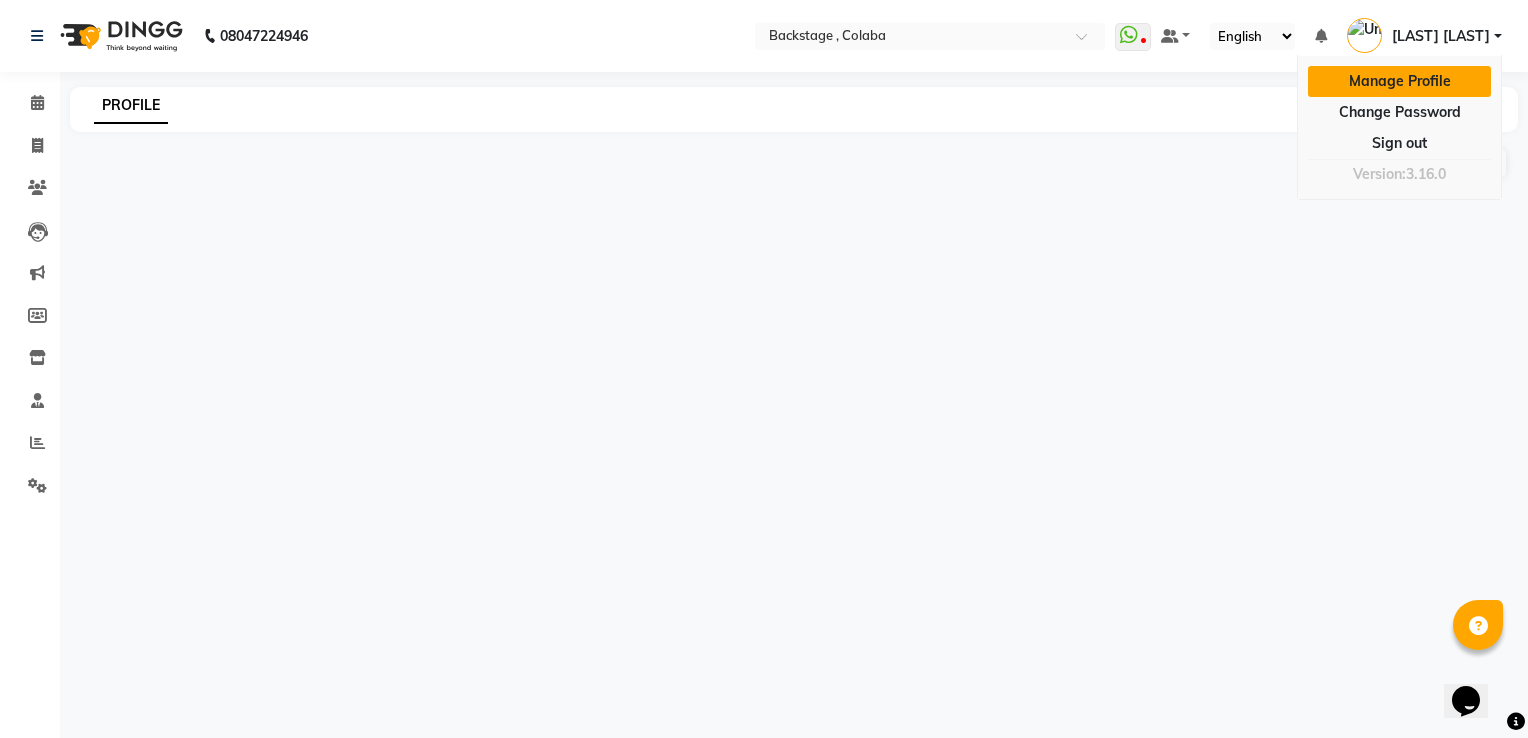 click on "Manage Profile" at bounding box center [1399, 81] 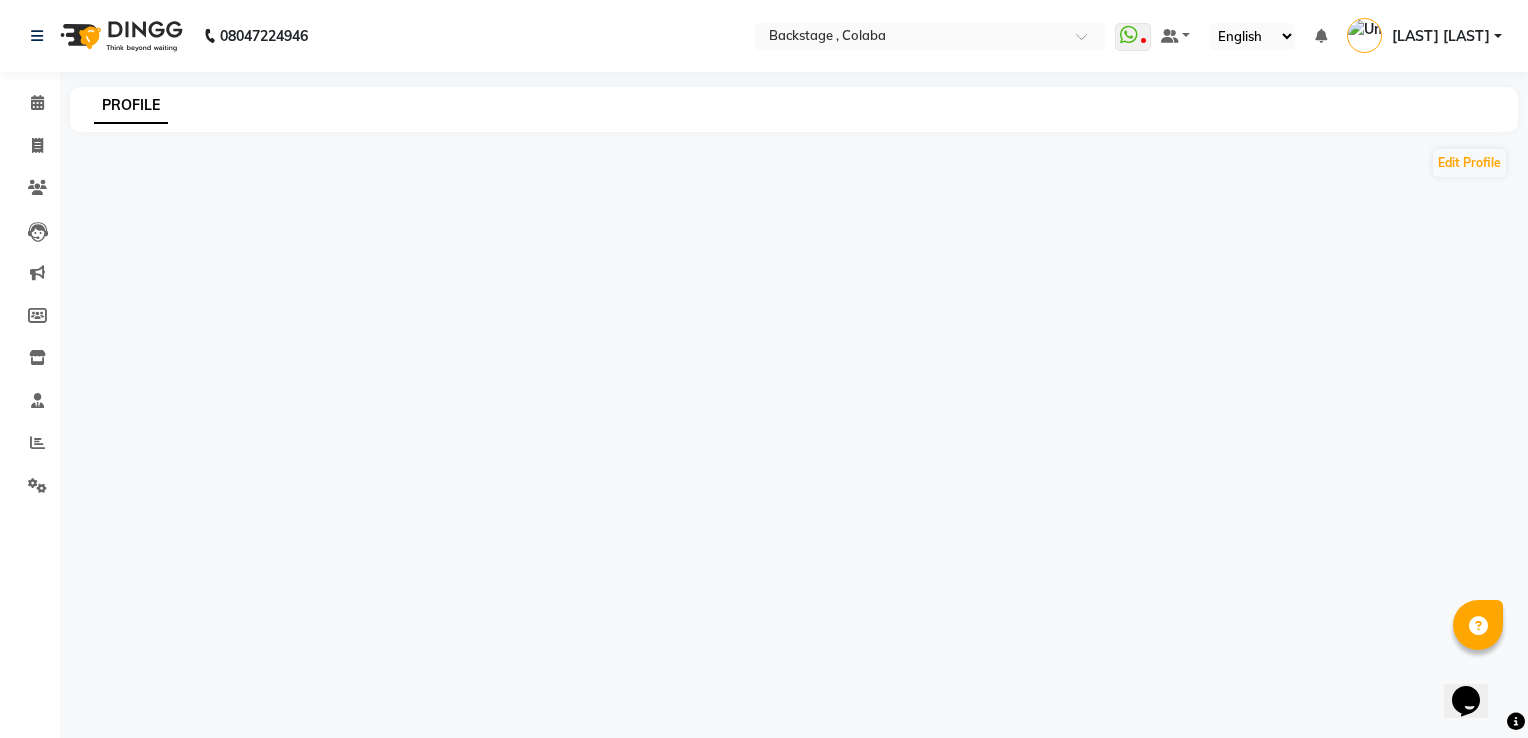 click at bounding box center (1364, 35) 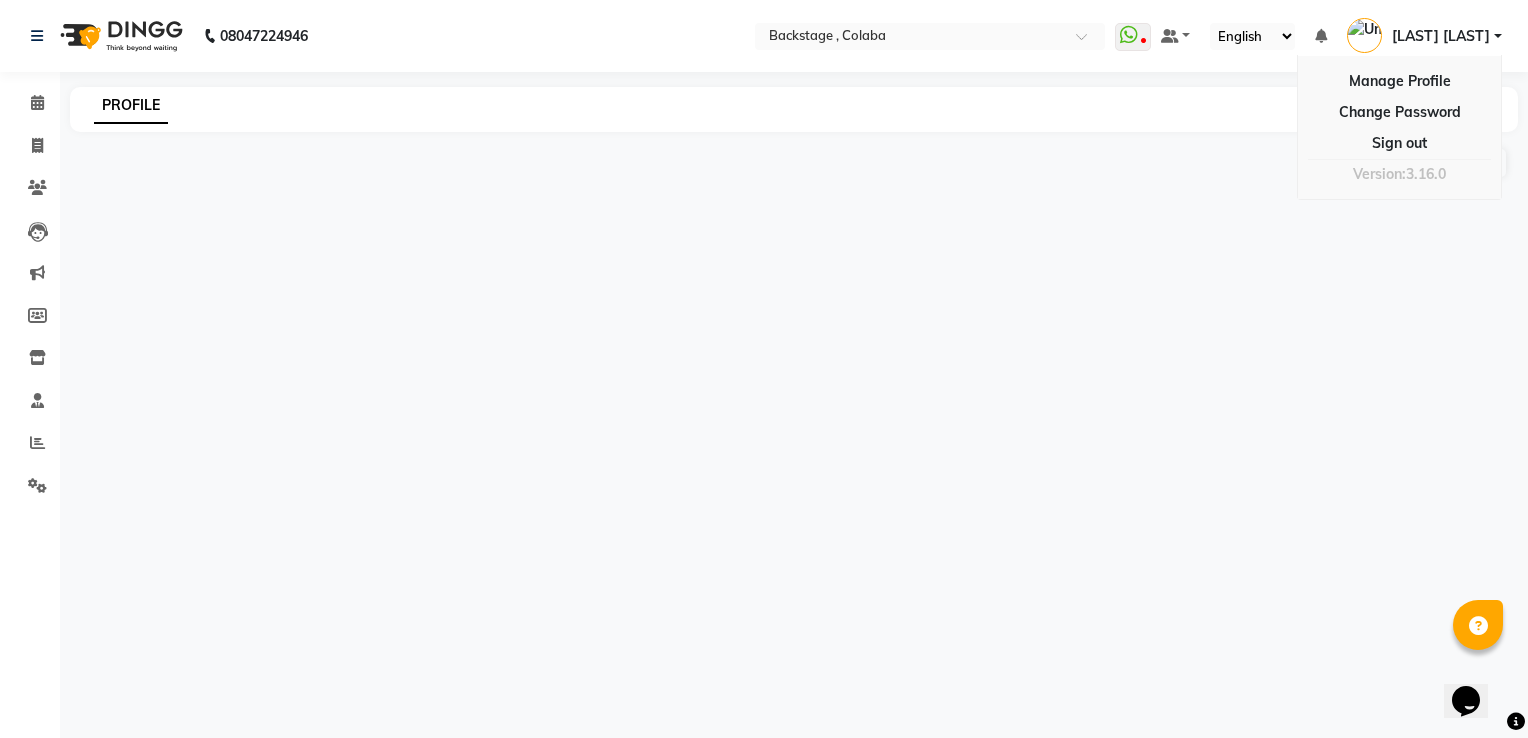 click at bounding box center [1364, 35] 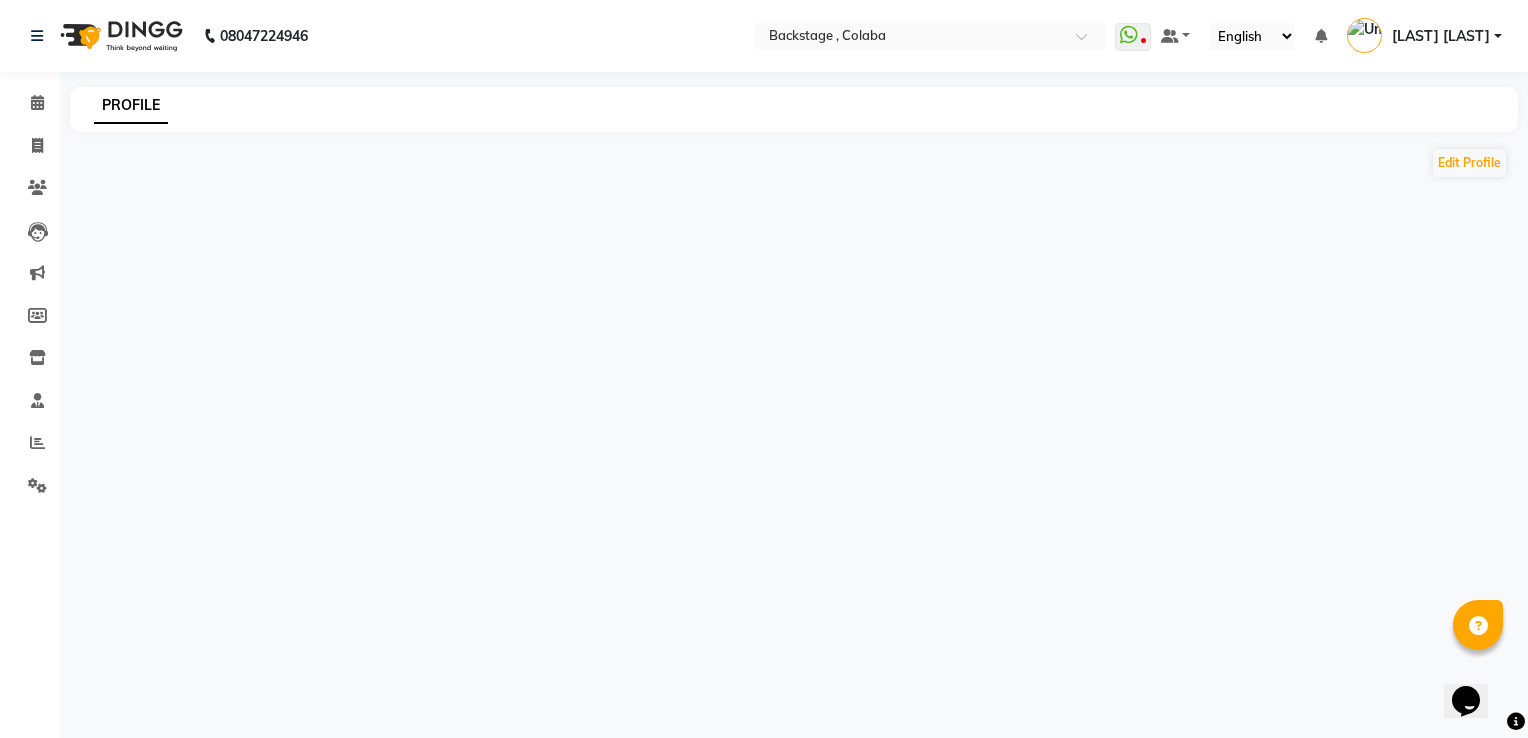 click at bounding box center [1364, 35] 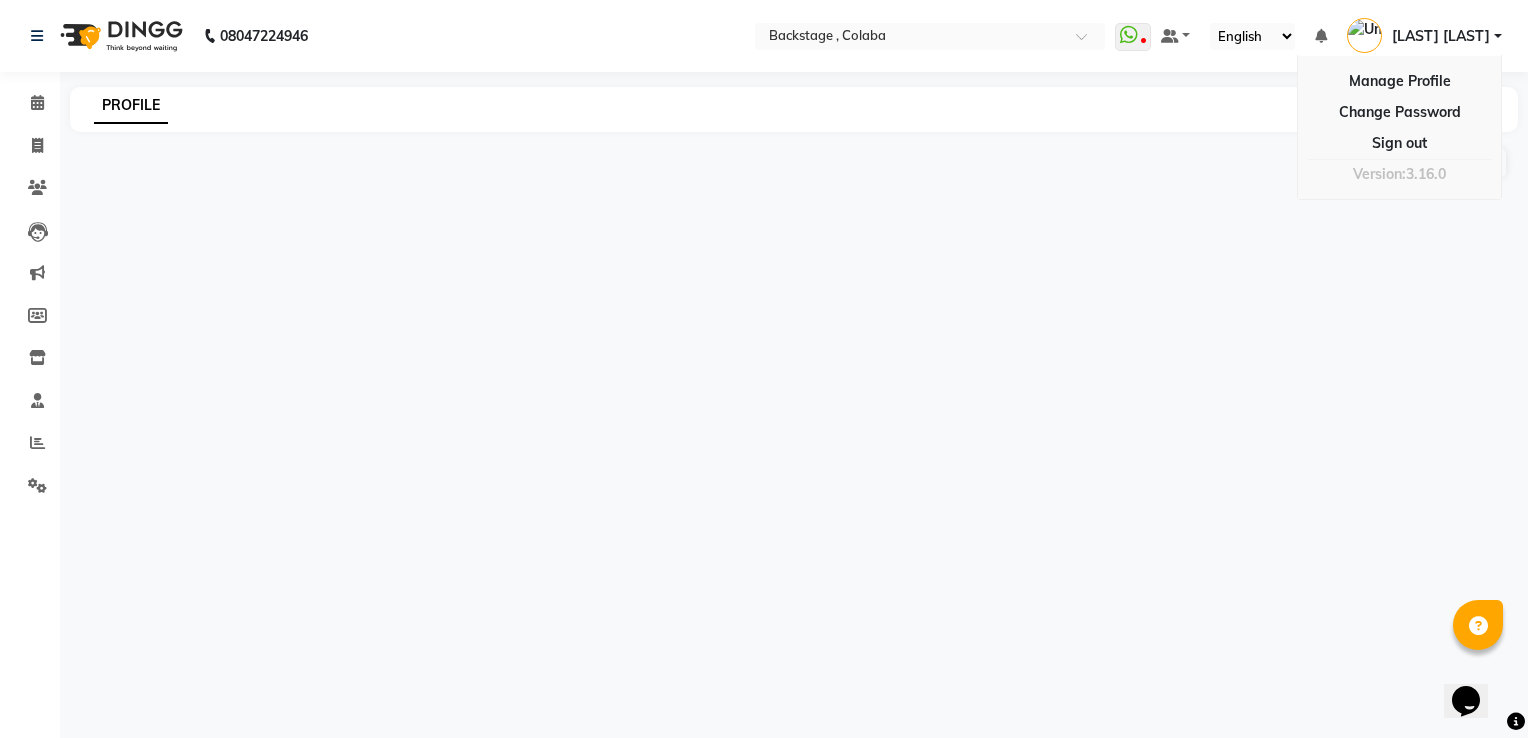 click at bounding box center (1364, 35) 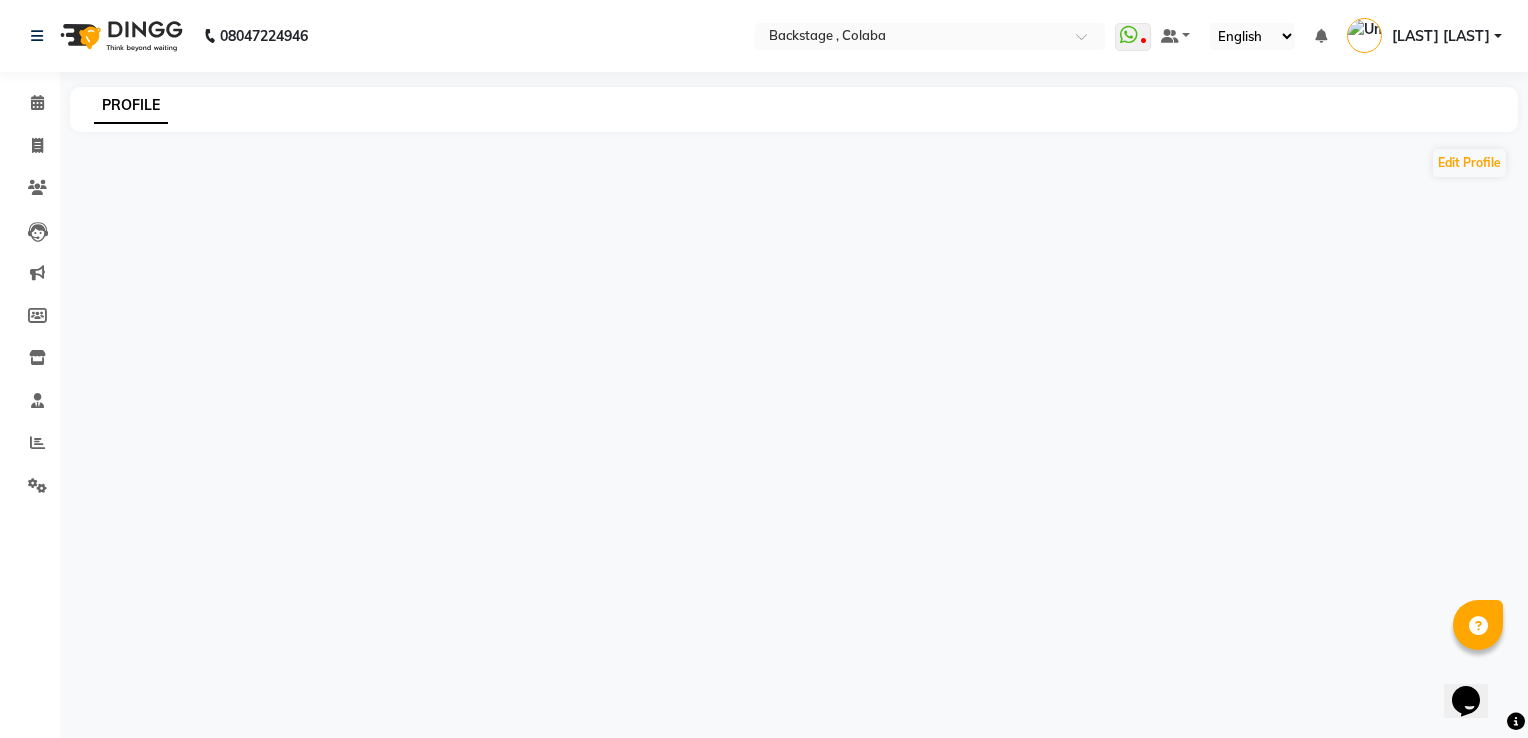 click at bounding box center [1364, 35] 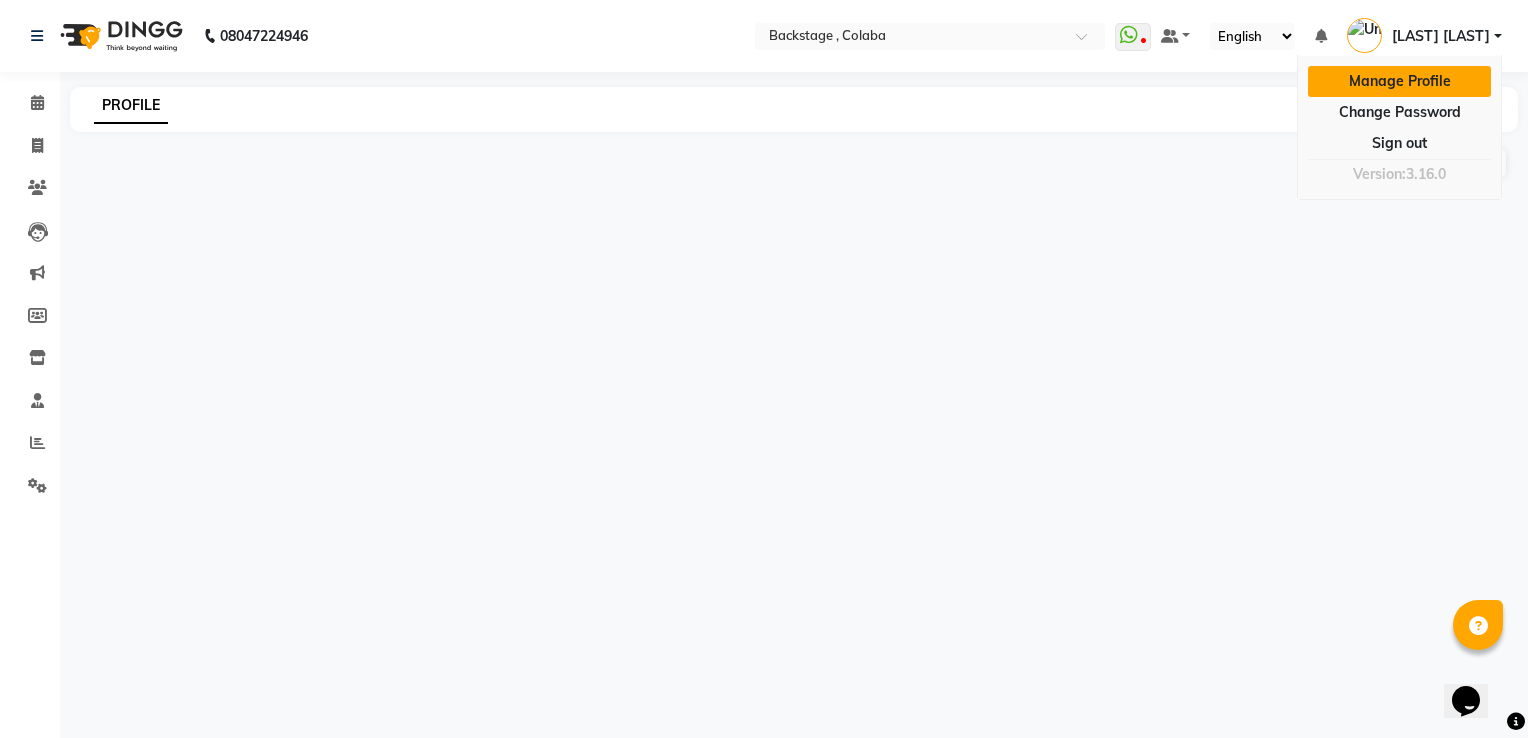 click on "Manage Profile" at bounding box center (1399, 81) 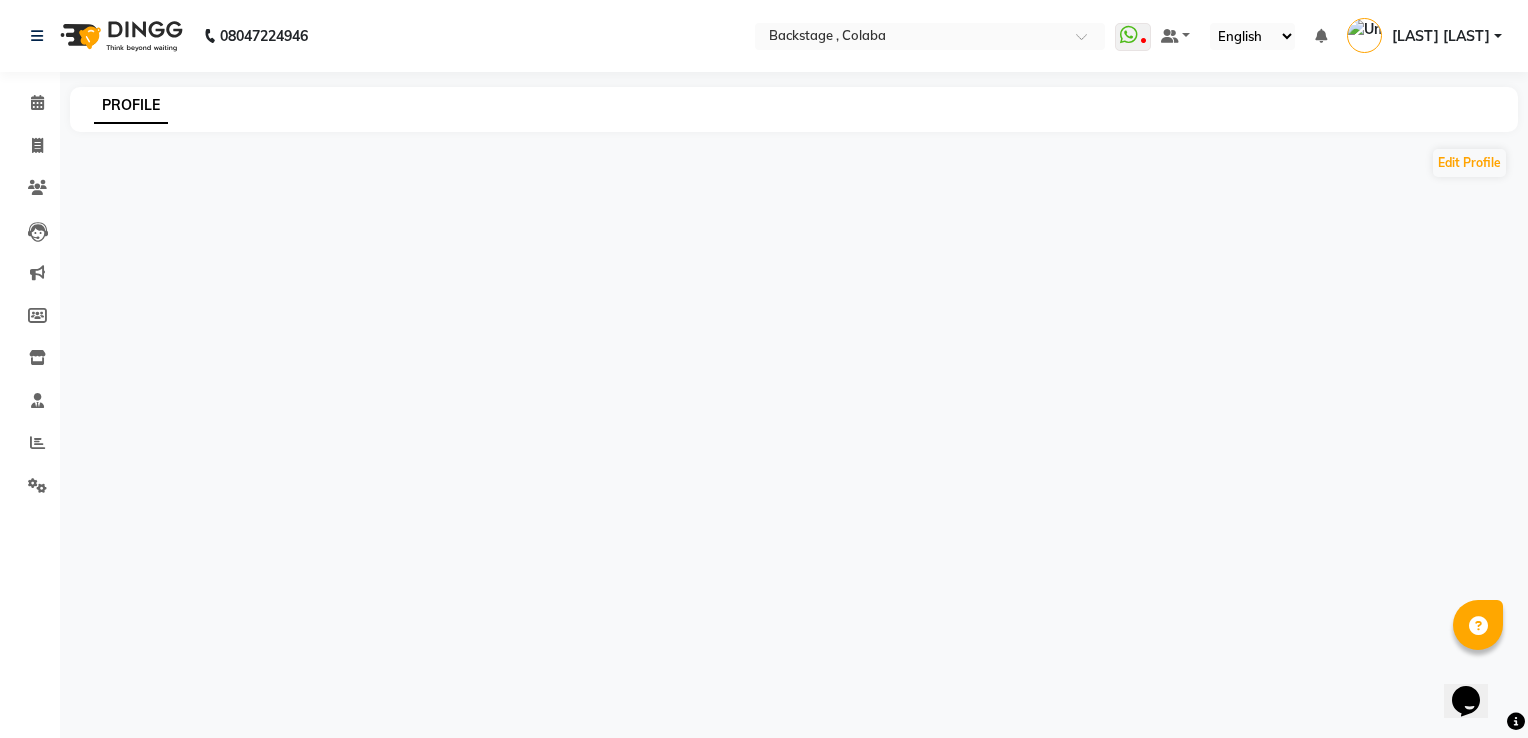 click at bounding box center (1364, 35) 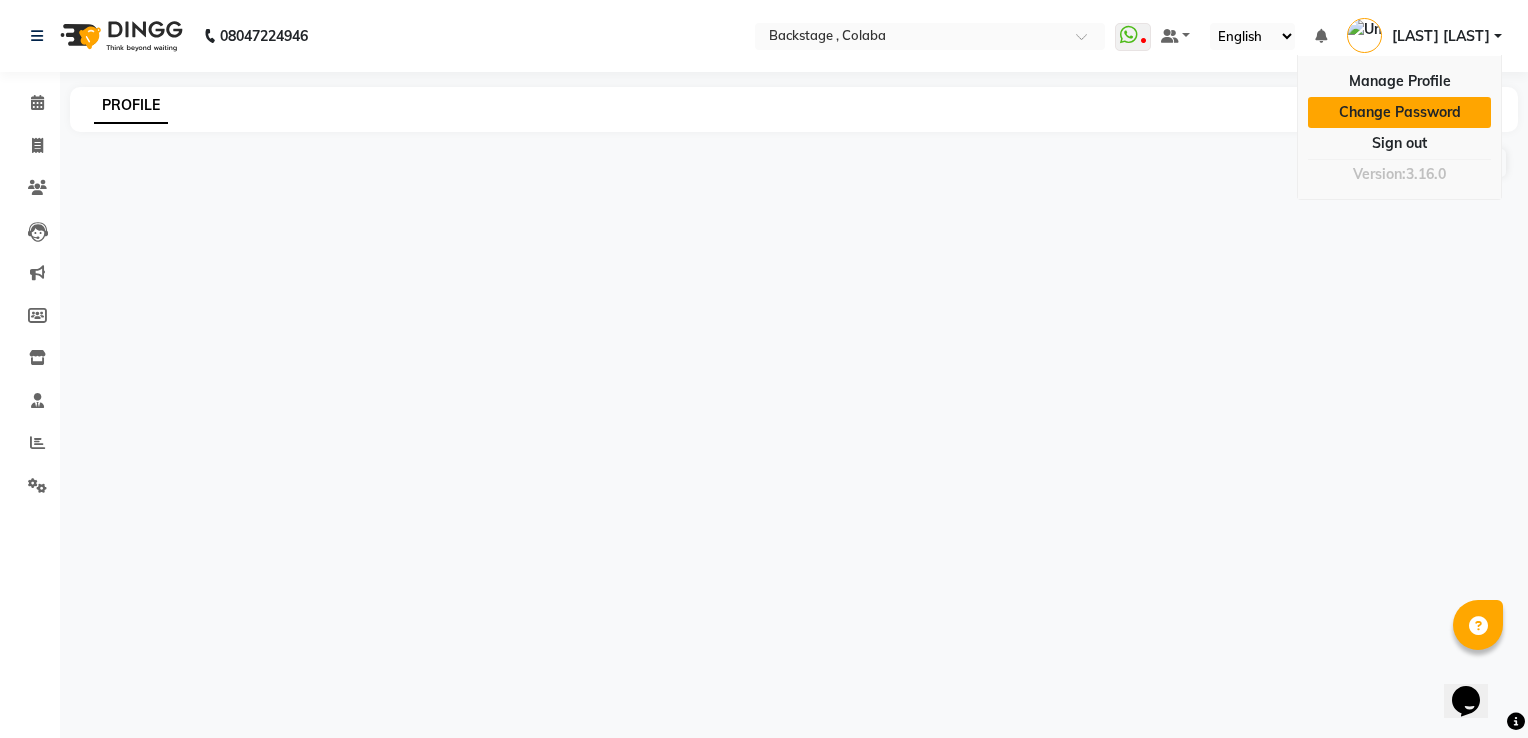 click on "Change Password" at bounding box center [1399, 112] 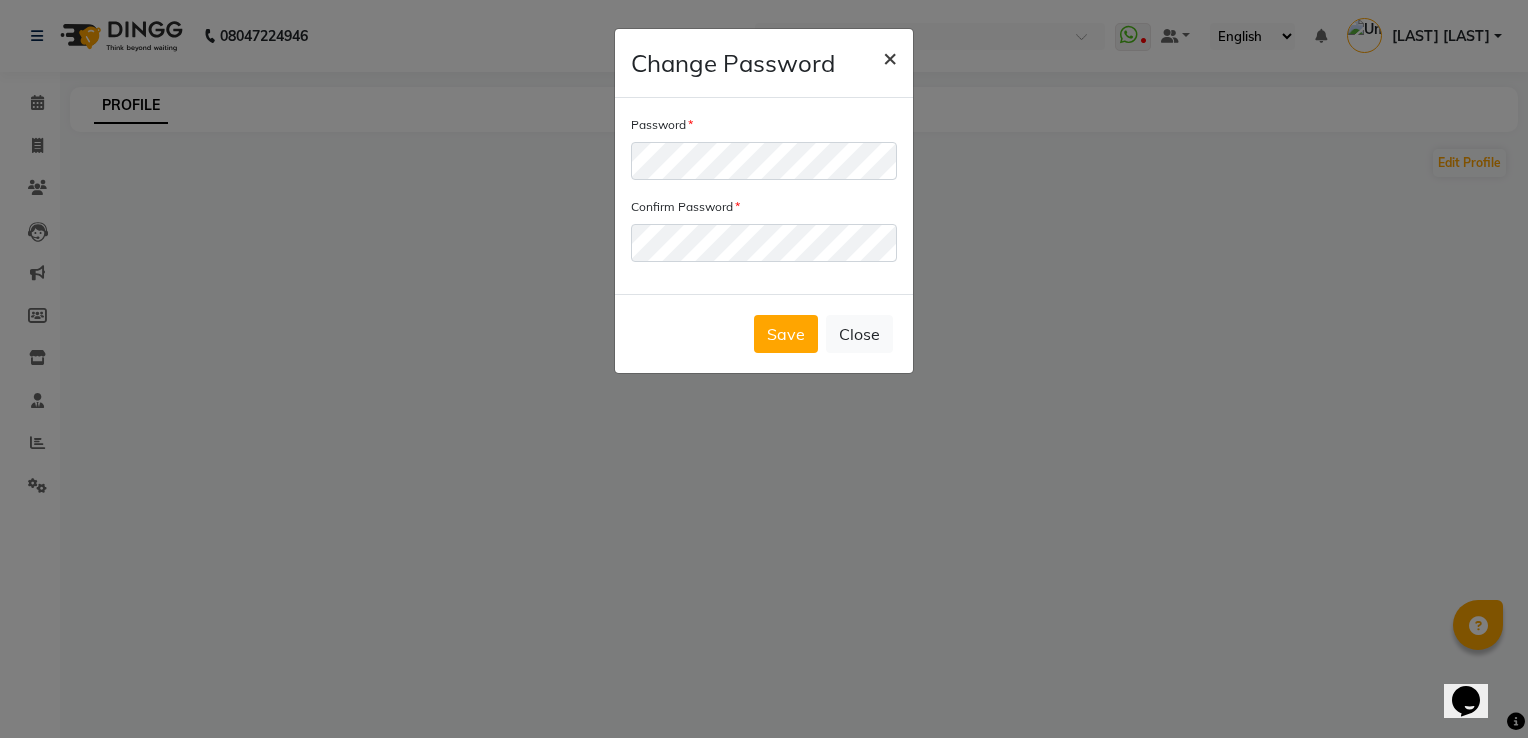 click on "×" 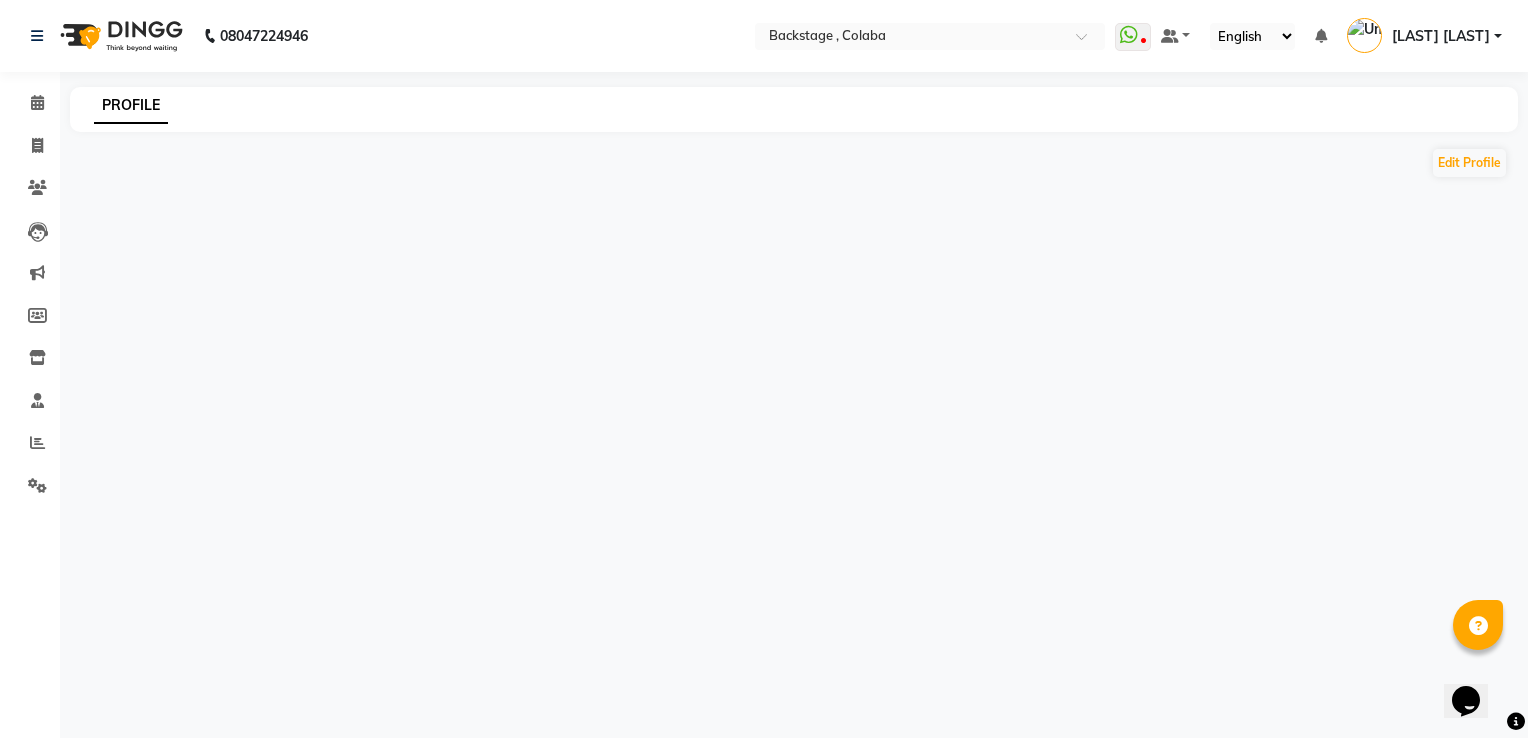 click at bounding box center [1364, 35] 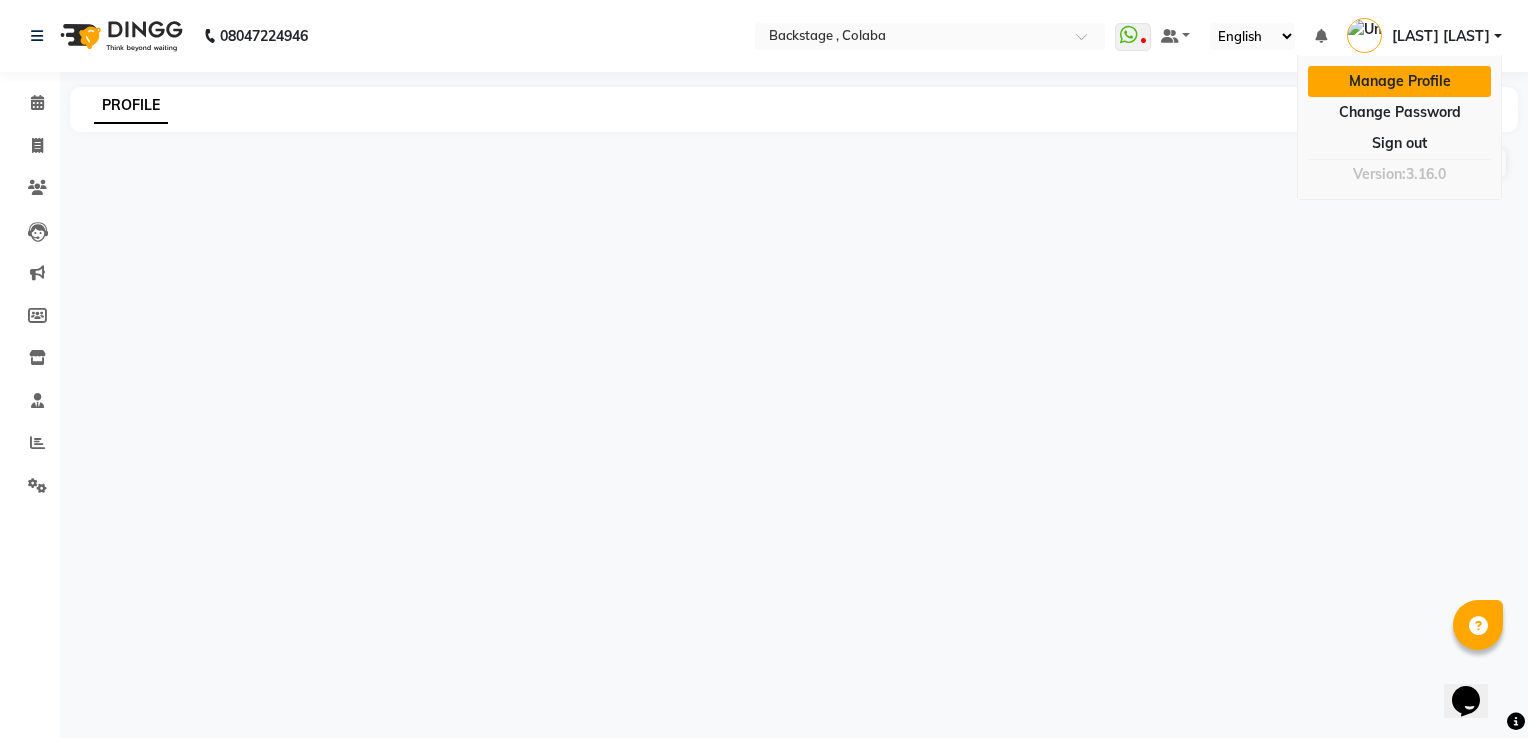 click on "Manage Profile" at bounding box center [1399, 81] 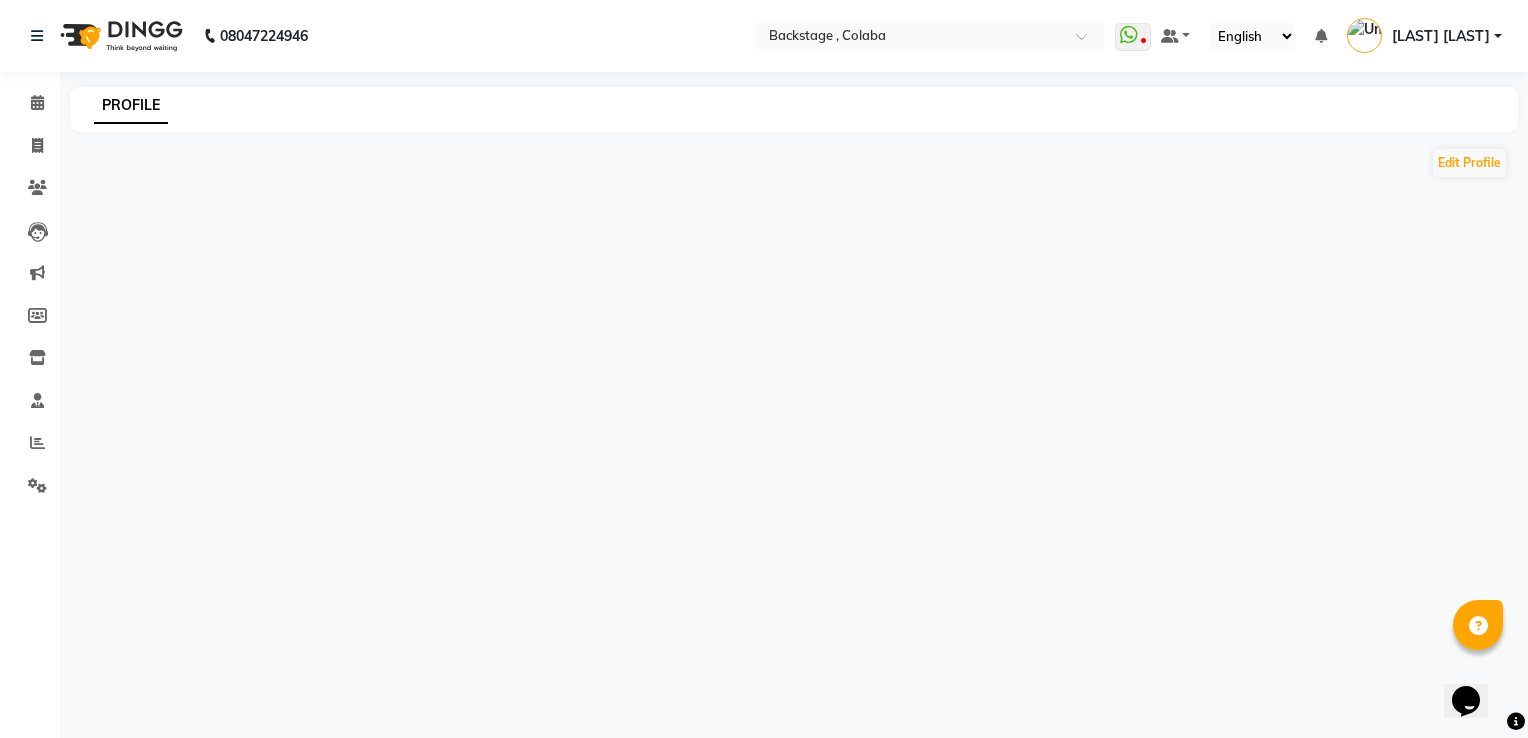 drag, startPoint x: 1325, startPoint y: 30, endPoint x: 936, endPoint y: 330, distance: 491.24432 